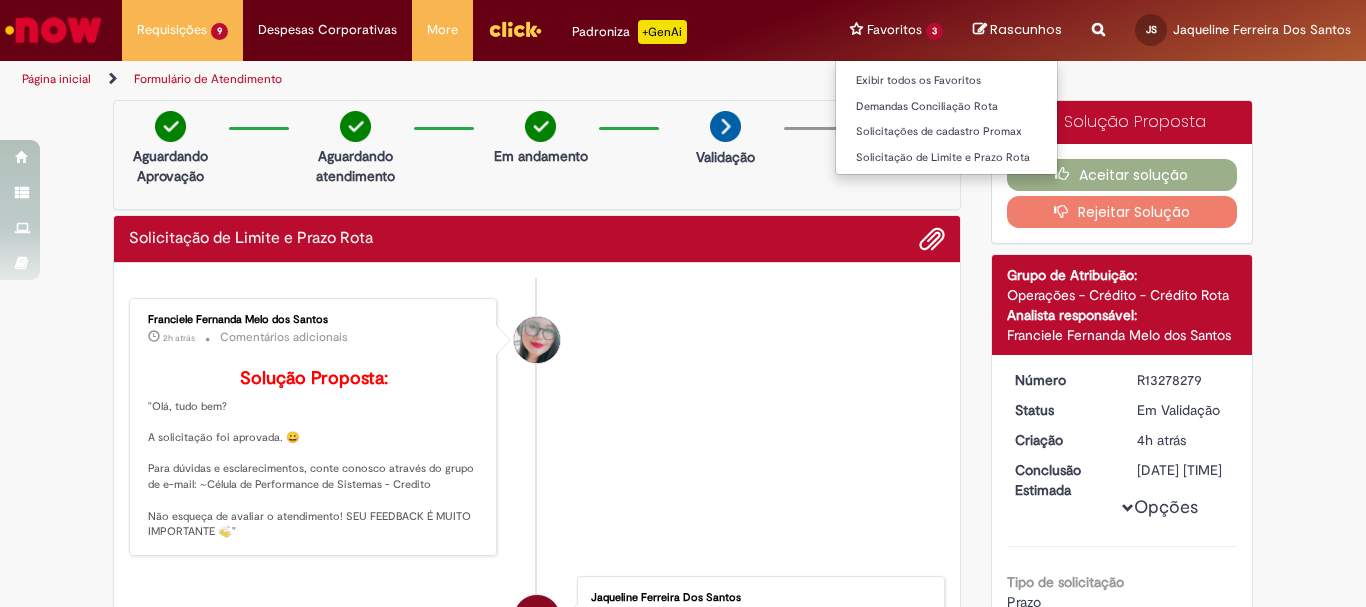 scroll, scrollTop: 0, scrollLeft: 0, axis: both 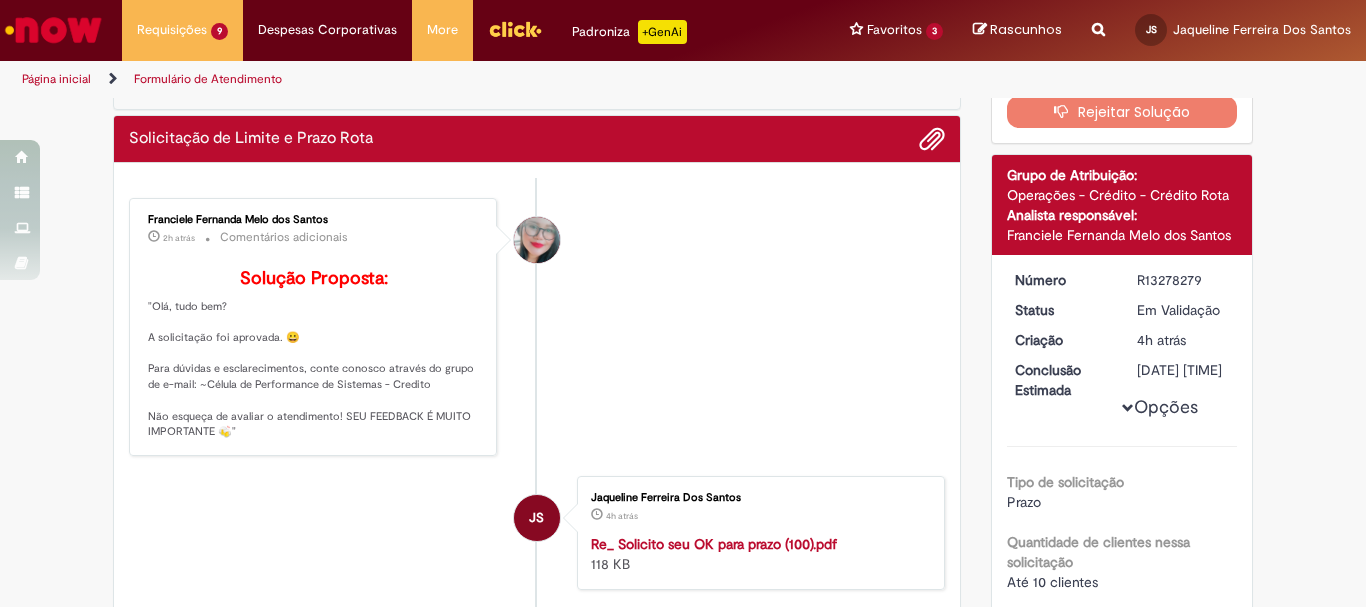 click on "Reportar problema
Artigos
Não encontrou base de conhecimento
Catálogo
Não foram encontradas ofertas
Comunidade
Nenhum resultado encontrado na comunidade" at bounding box center (1098, 30) 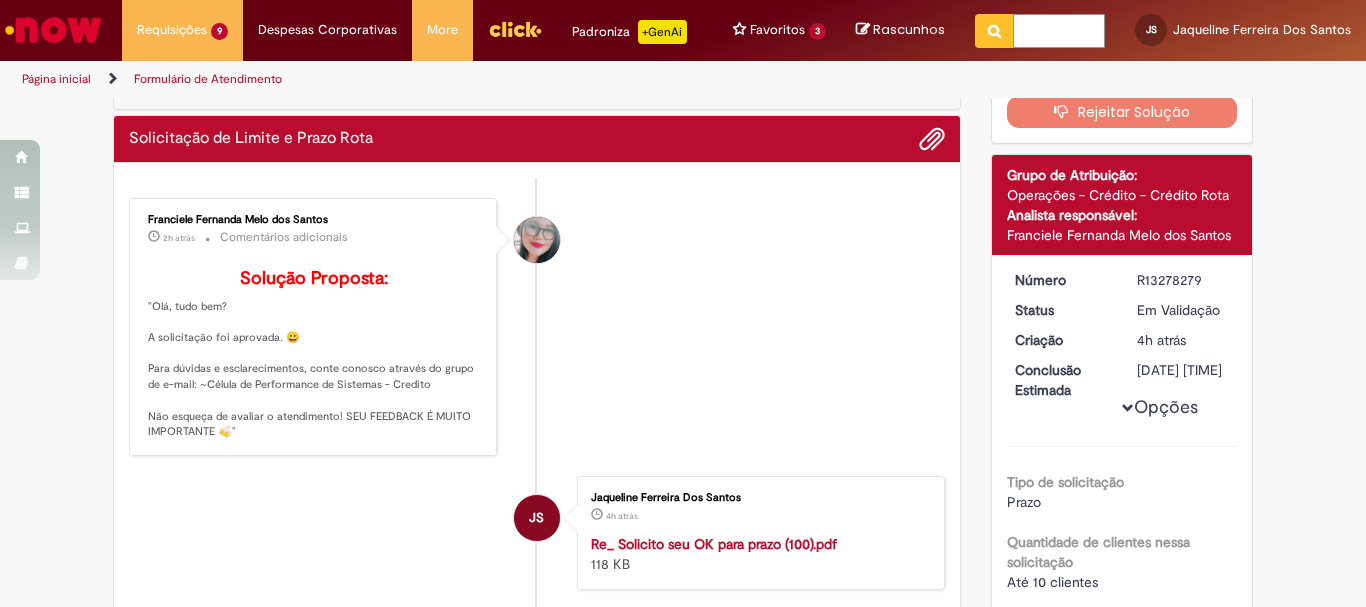 click at bounding box center (1059, 31) 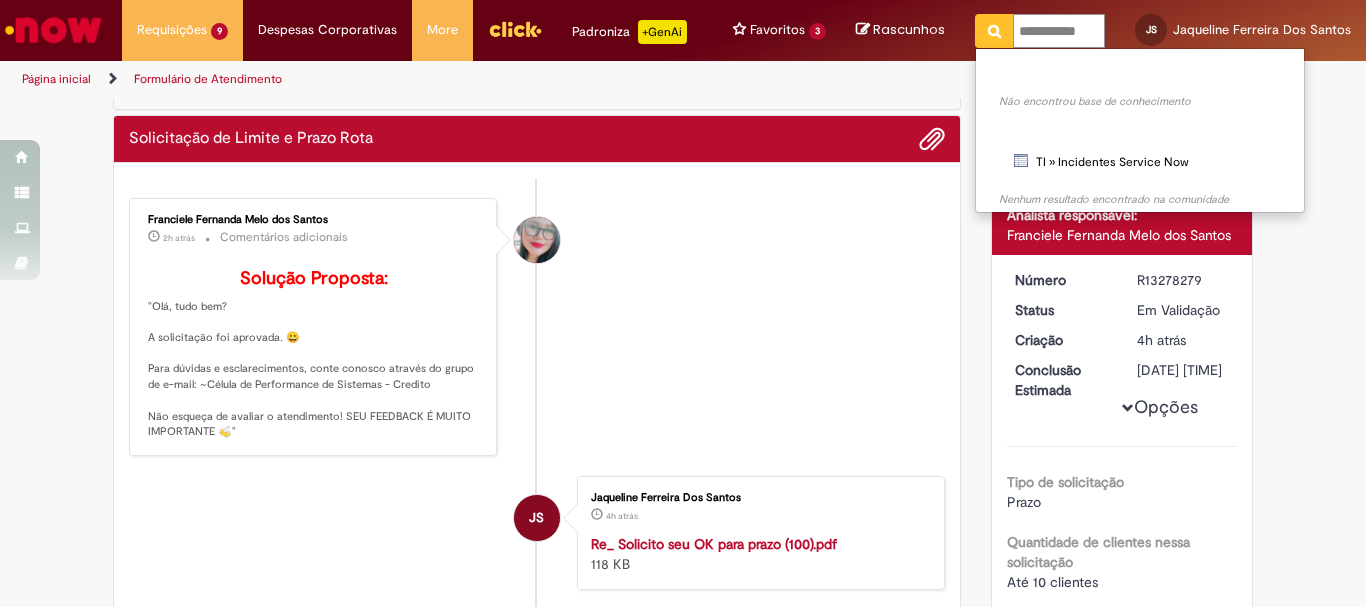 type on "**********" 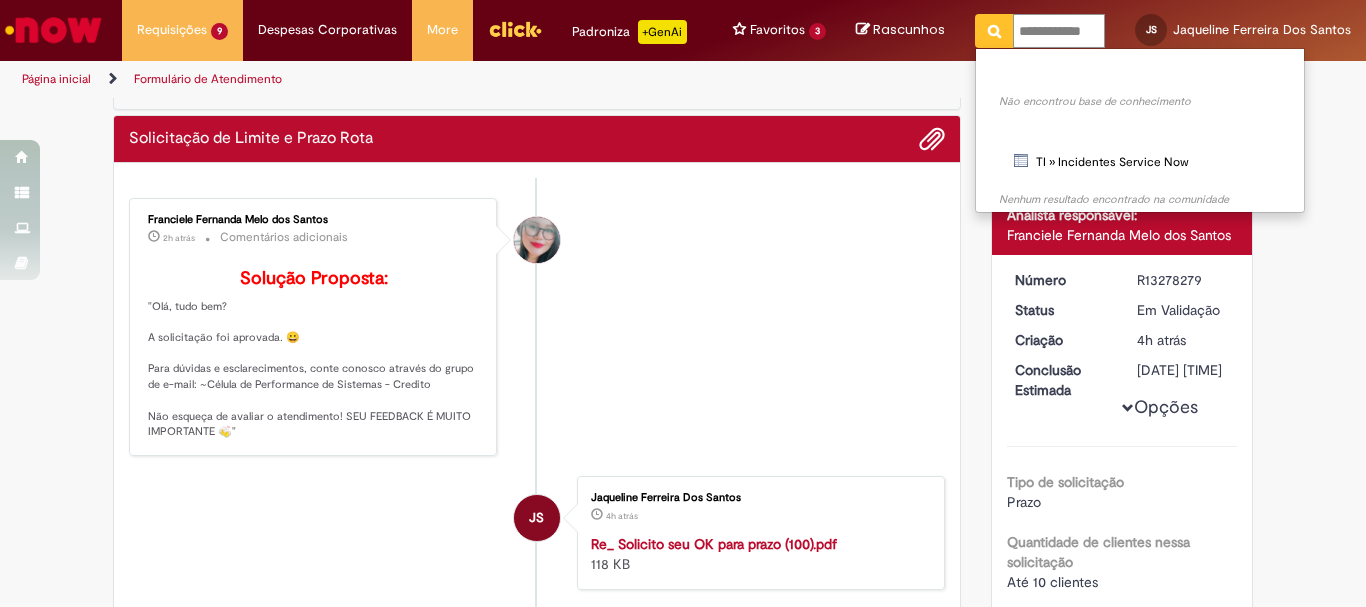 click at bounding box center [994, 31] 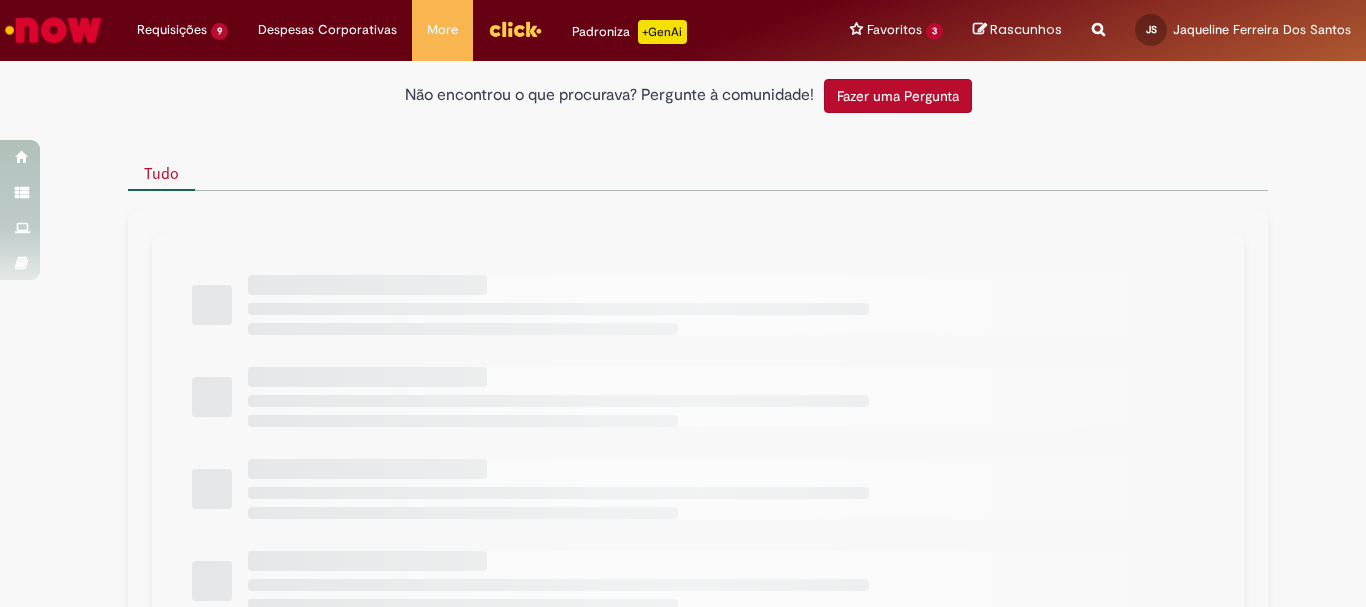 scroll, scrollTop: 0, scrollLeft: 0, axis: both 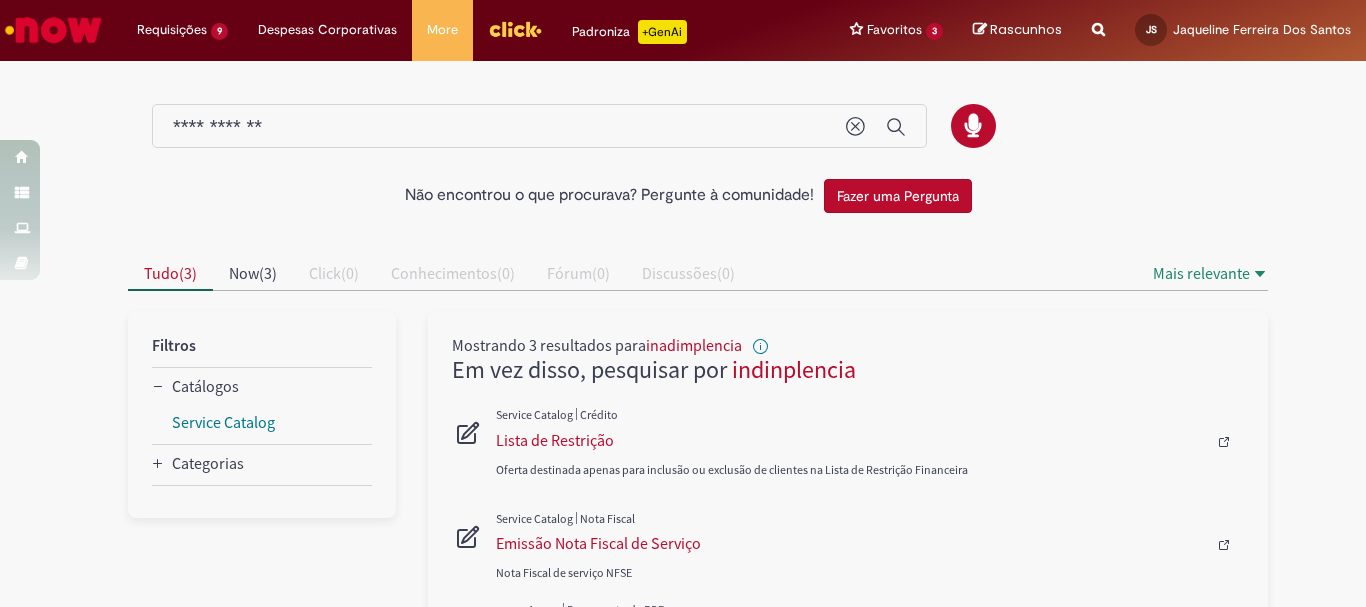 click on "**********" at bounding box center (539, 126) 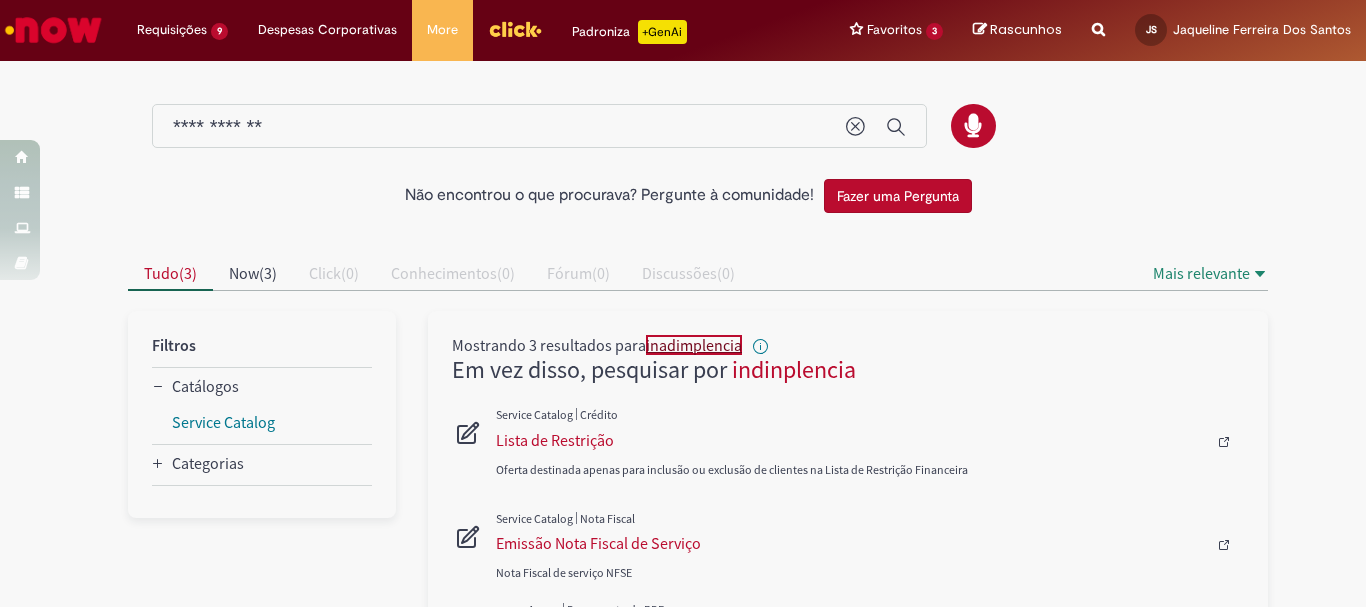 click on "inadimplencia" at bounding box center [694, 345] 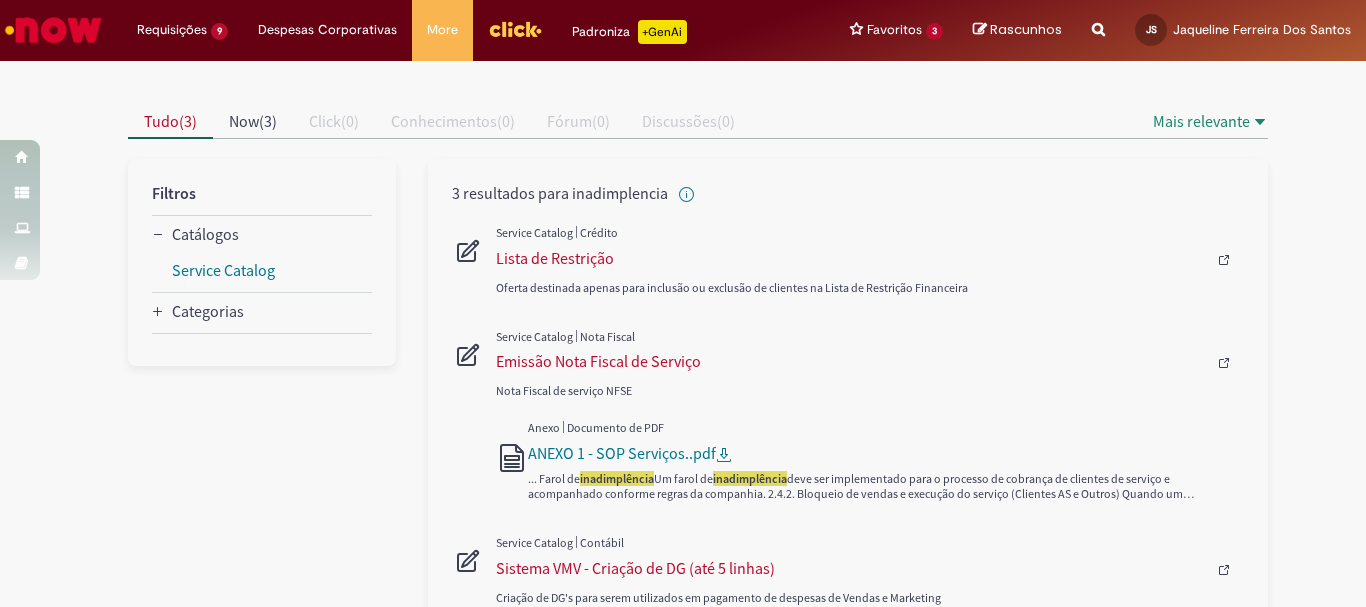 scroll, scrollTop: 0, scrollLeft: 0, axis: both 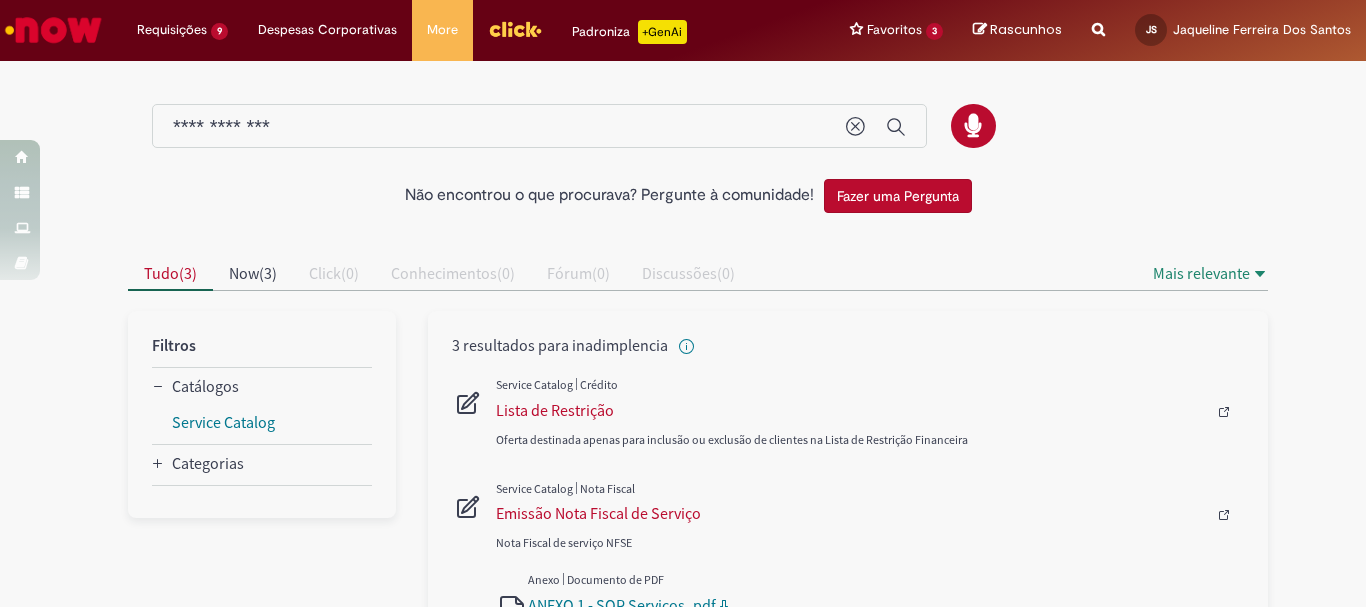 click on "**********" at bounding box center [499, 127] 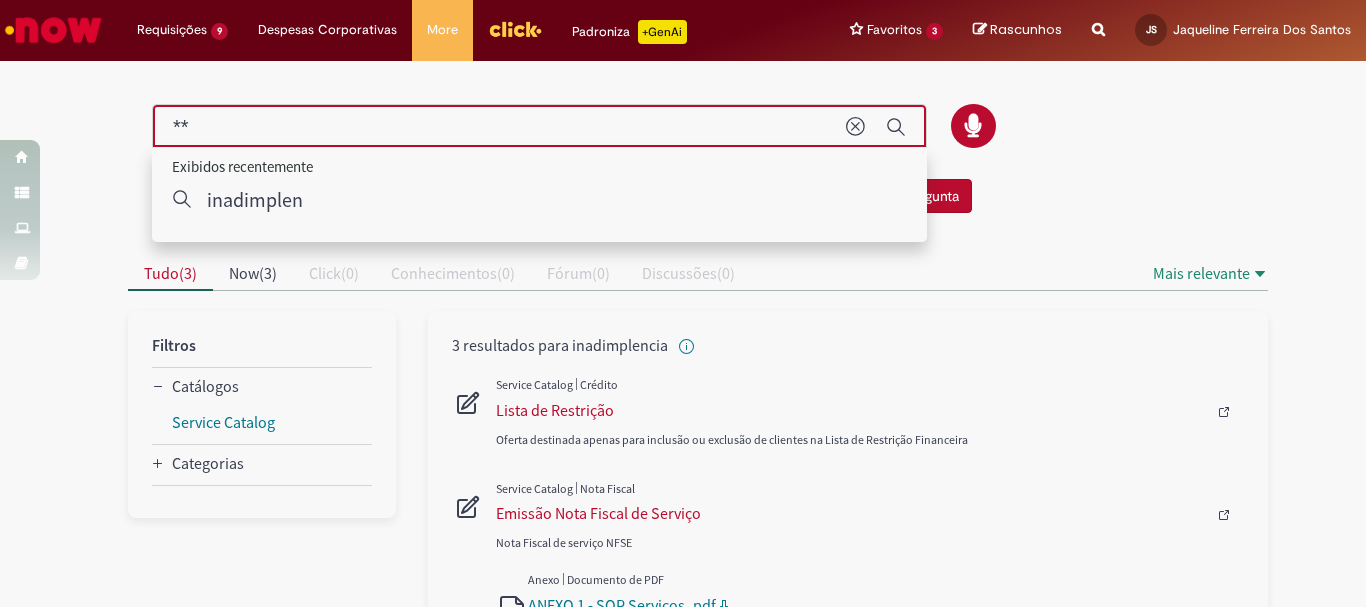 type on "*" 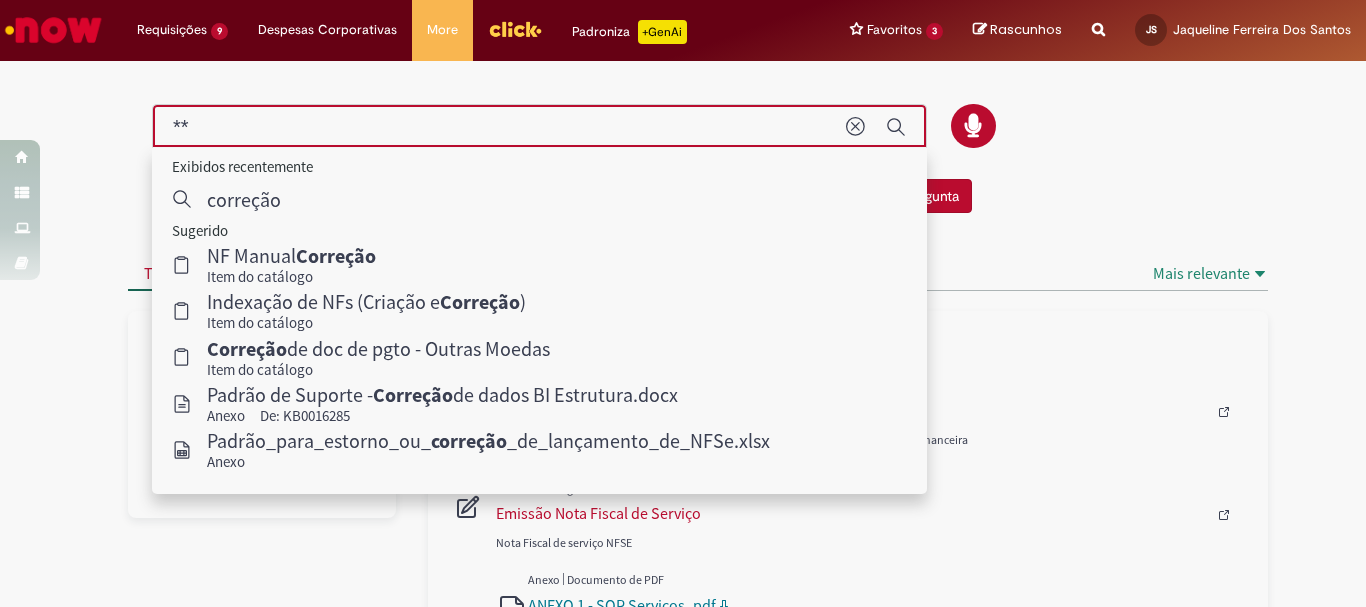 type on "*" 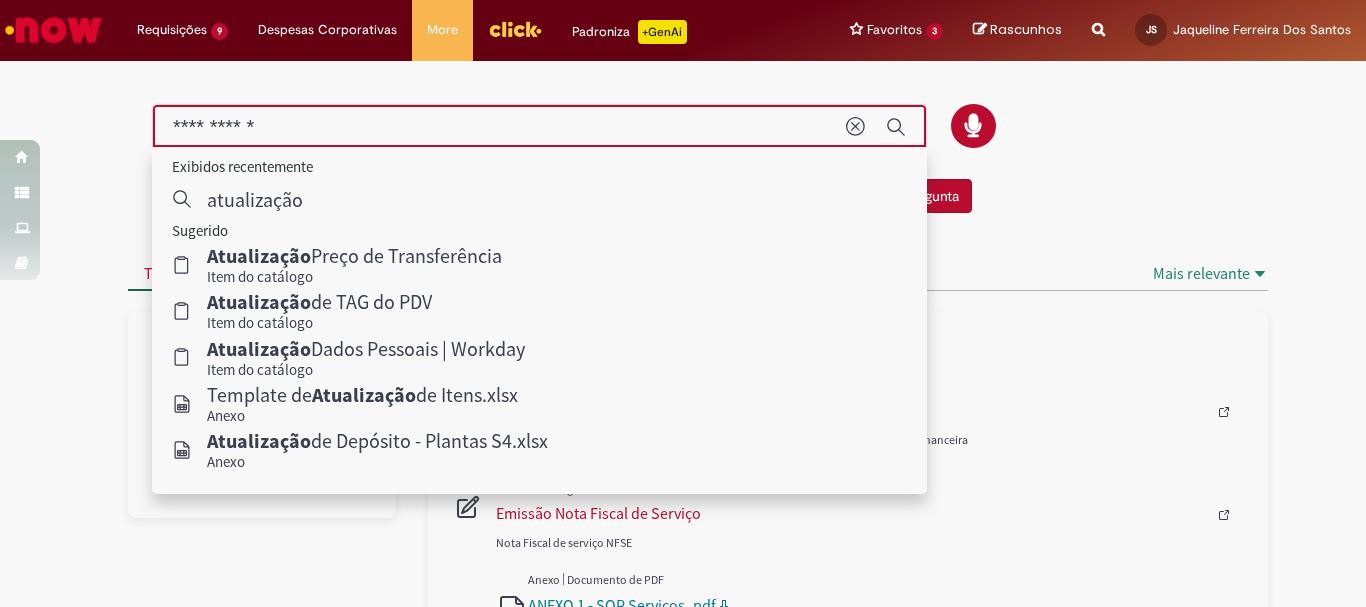 type on "**********" 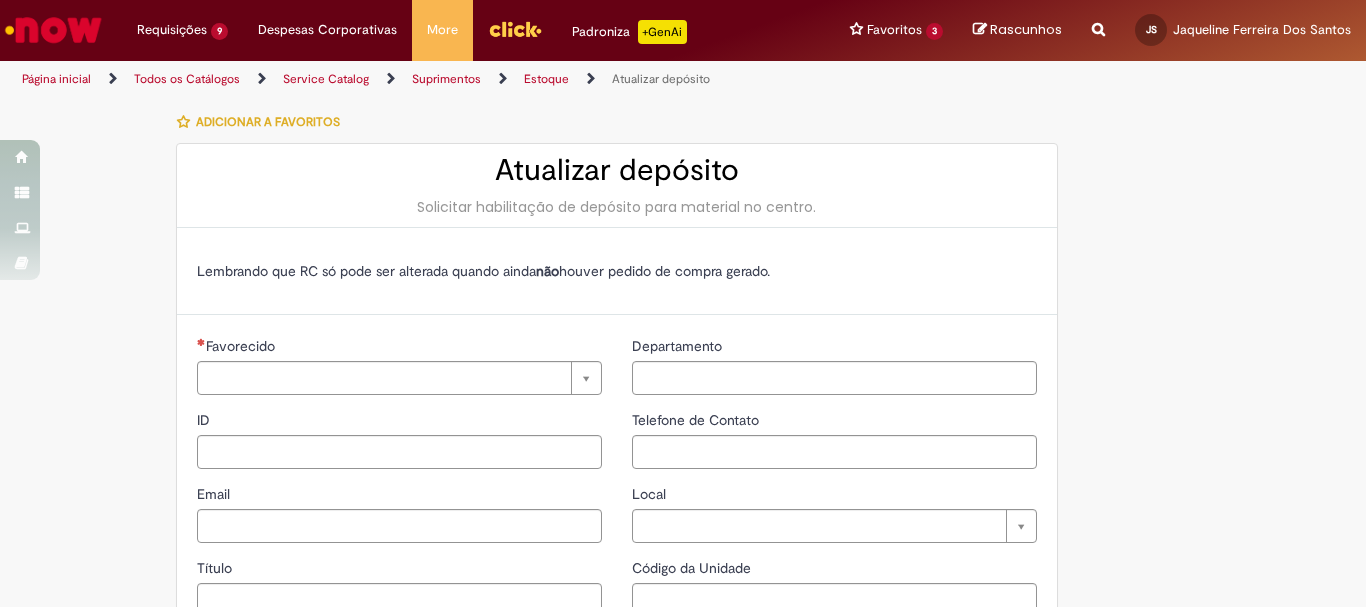 type on "********" 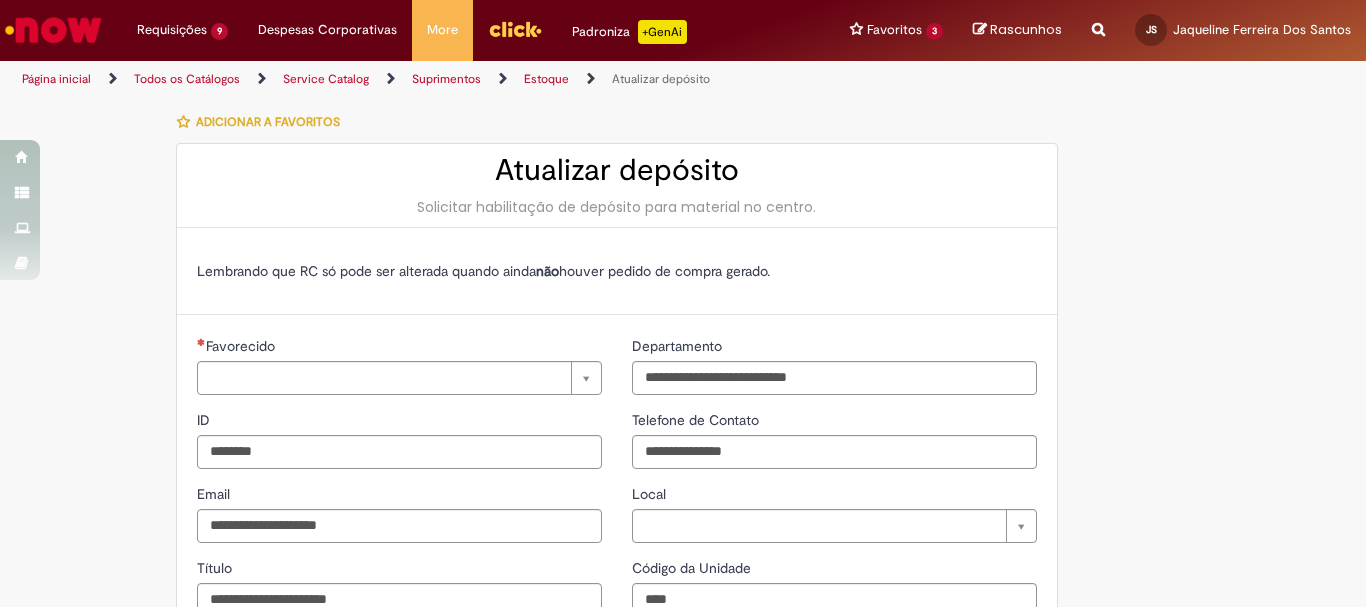 type on "**********" 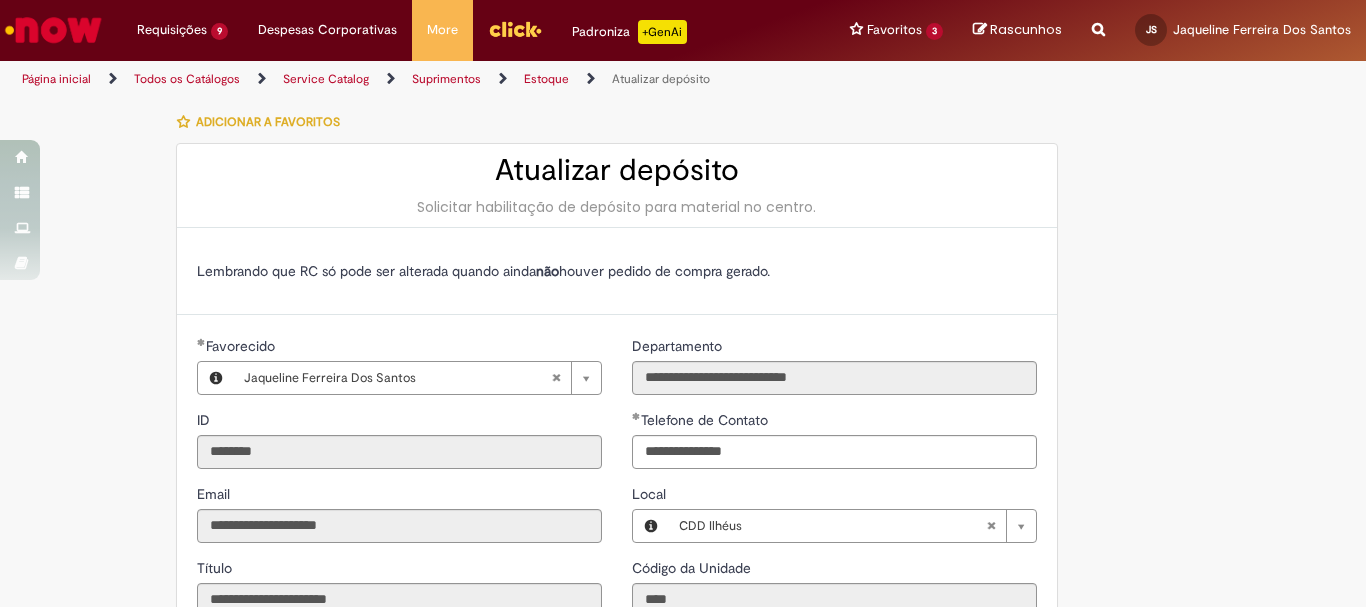 type on "**********" 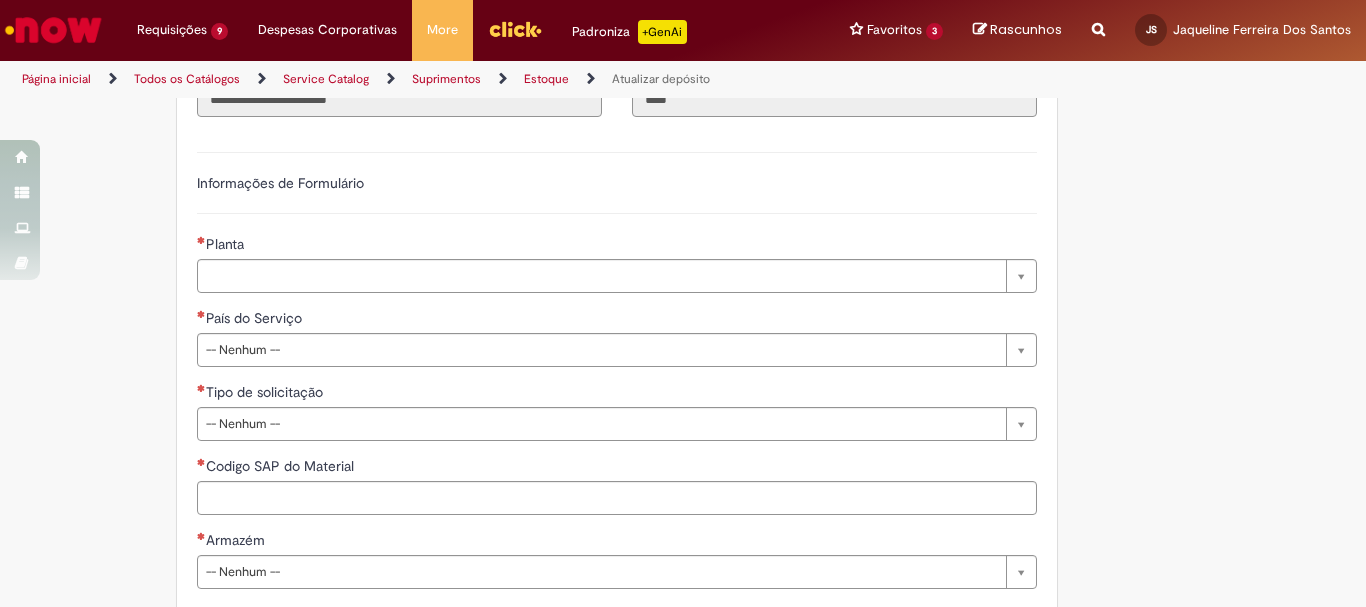scroll, scrollTop: 0, scrollLeft: 0, axis: both 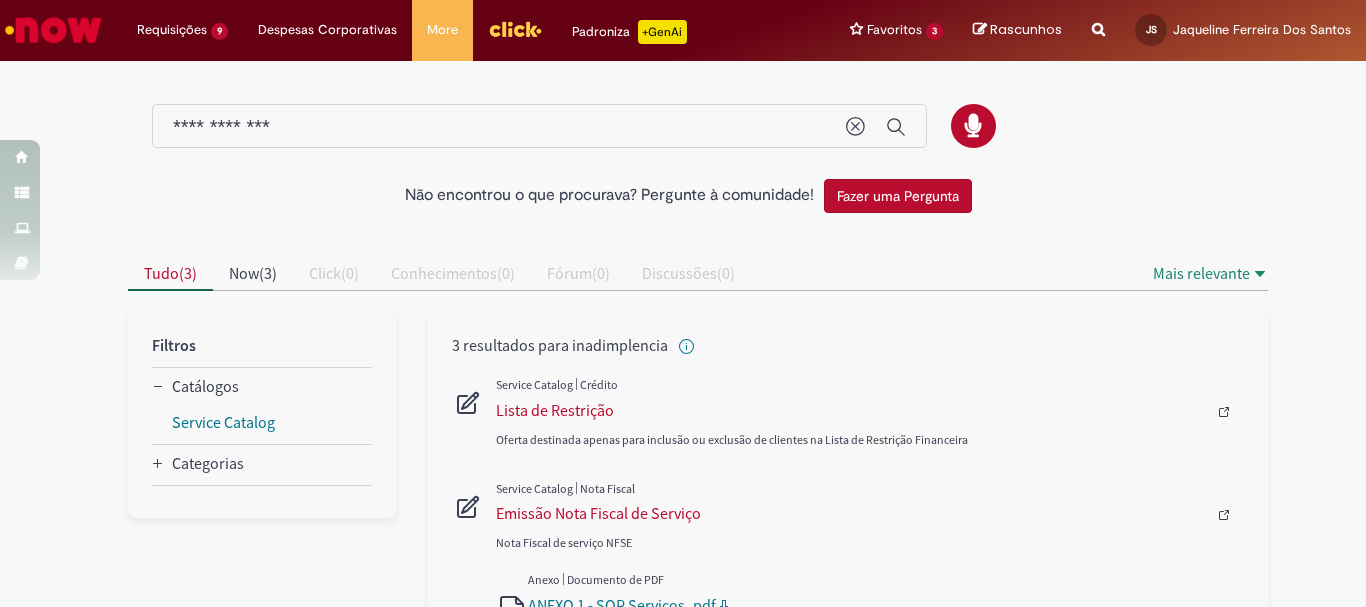 click at bounding box center [698, 129] 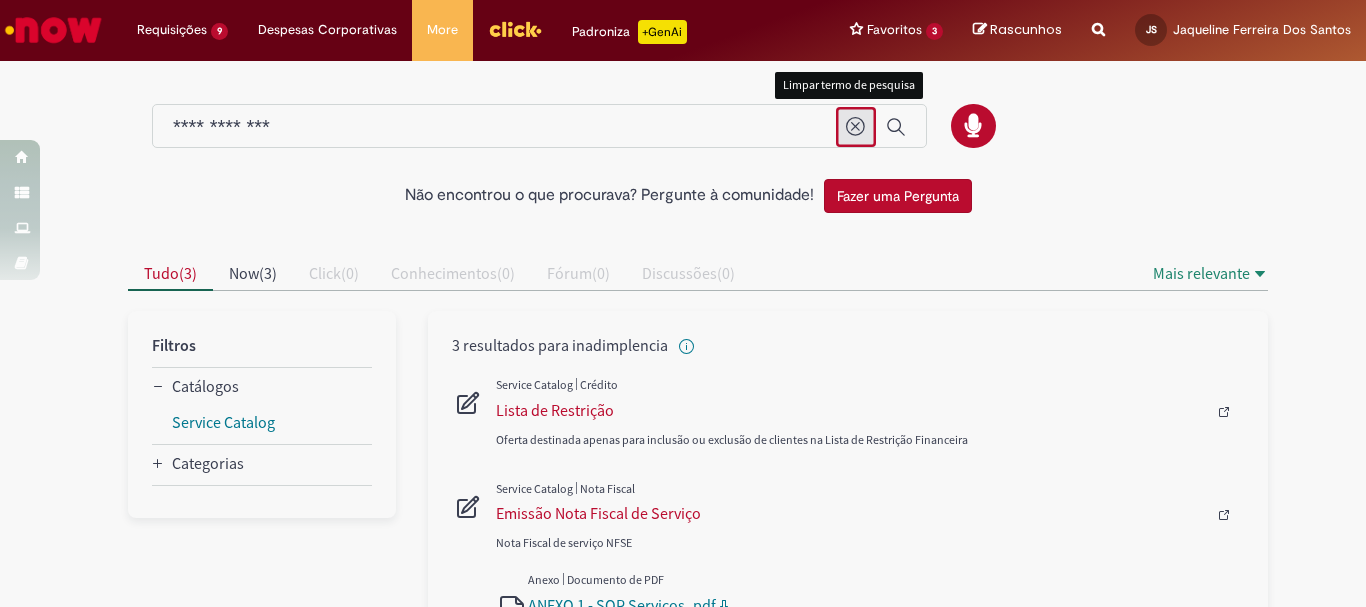 click at bounding box center (856, 127) 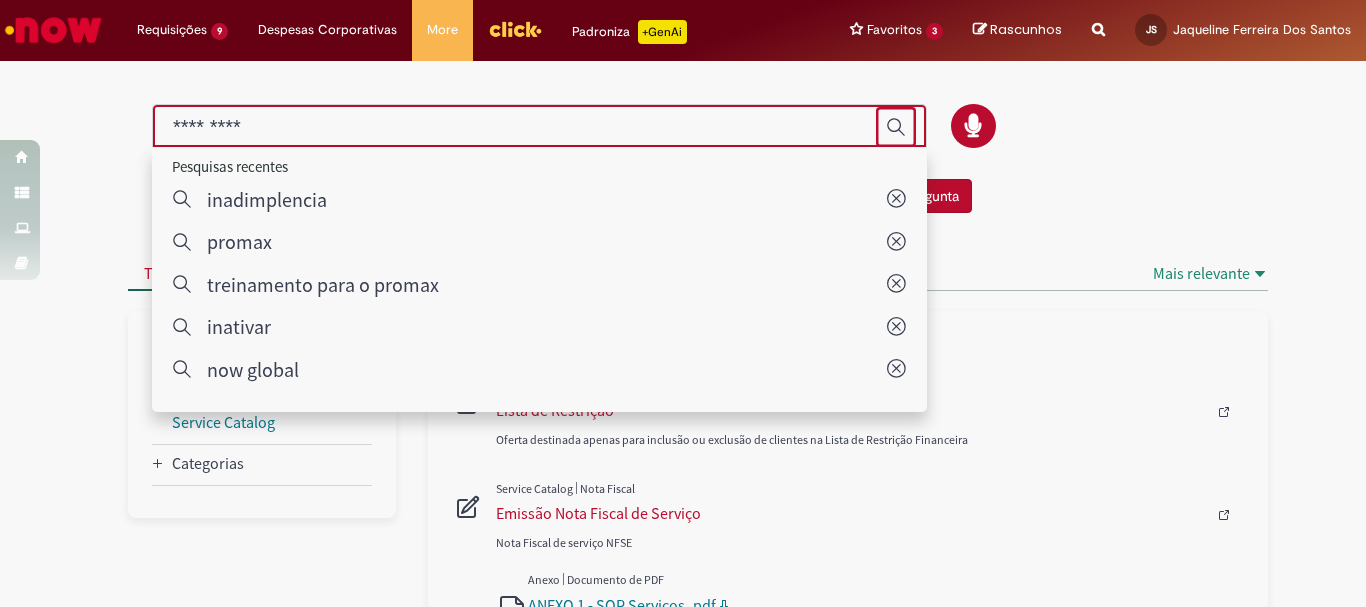 click at bounding box center (519, 127) 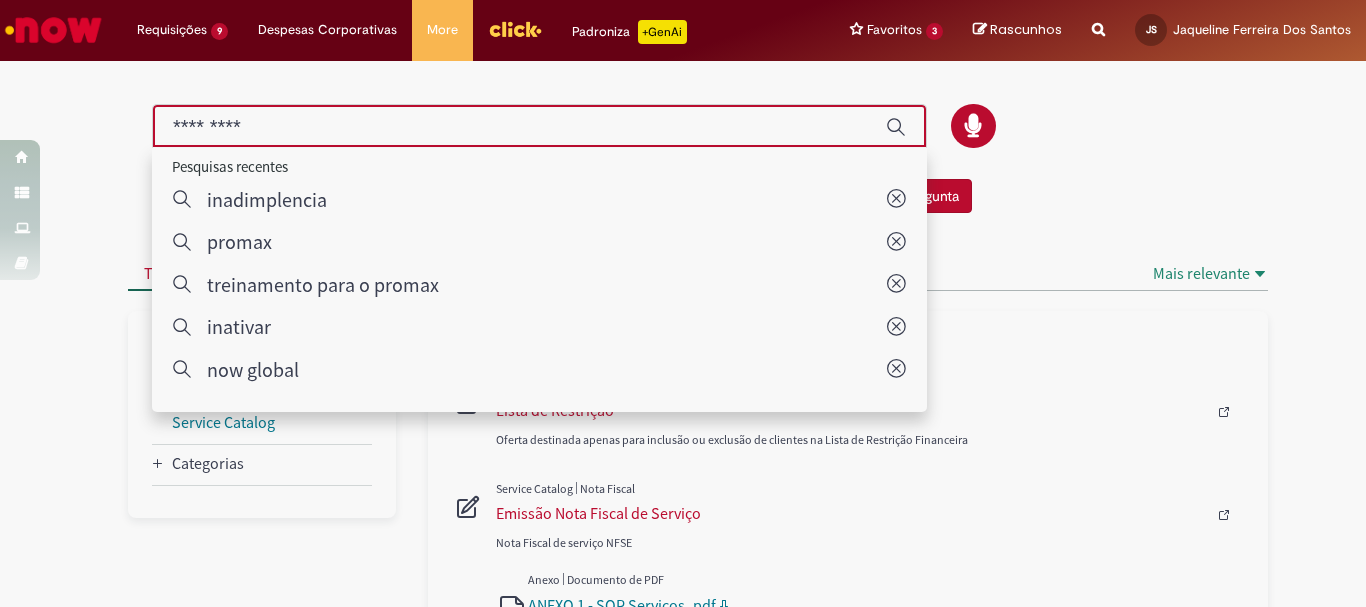 click at bounding box center (519, 127) 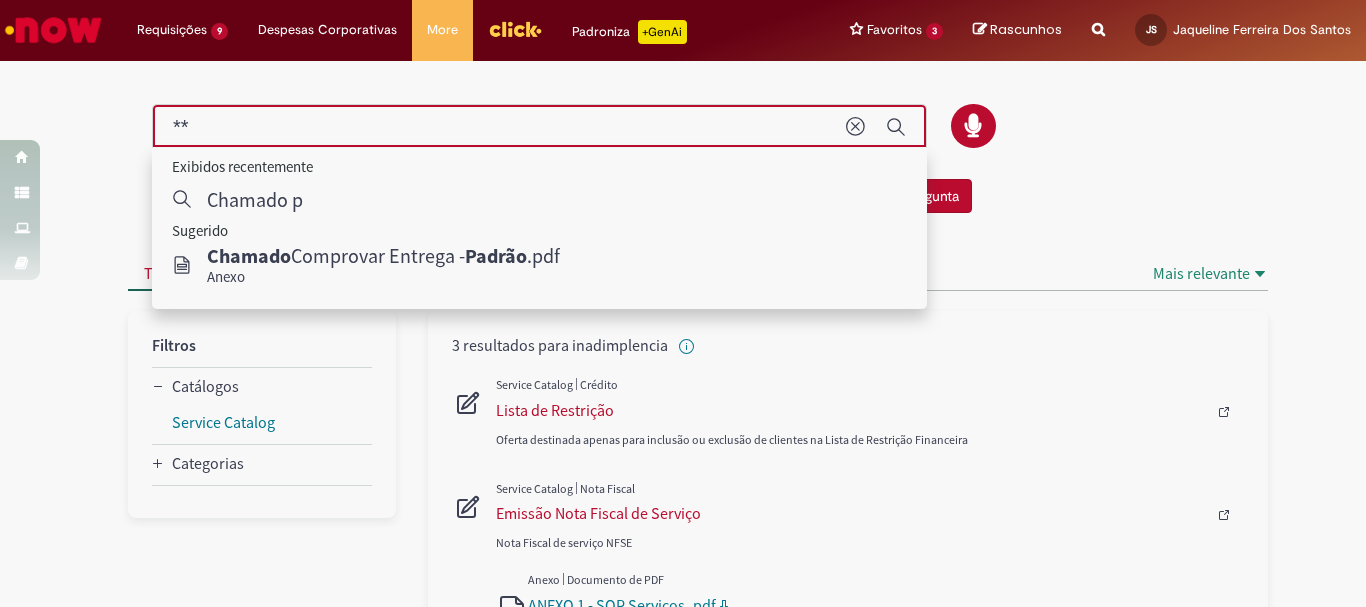 type on "*" 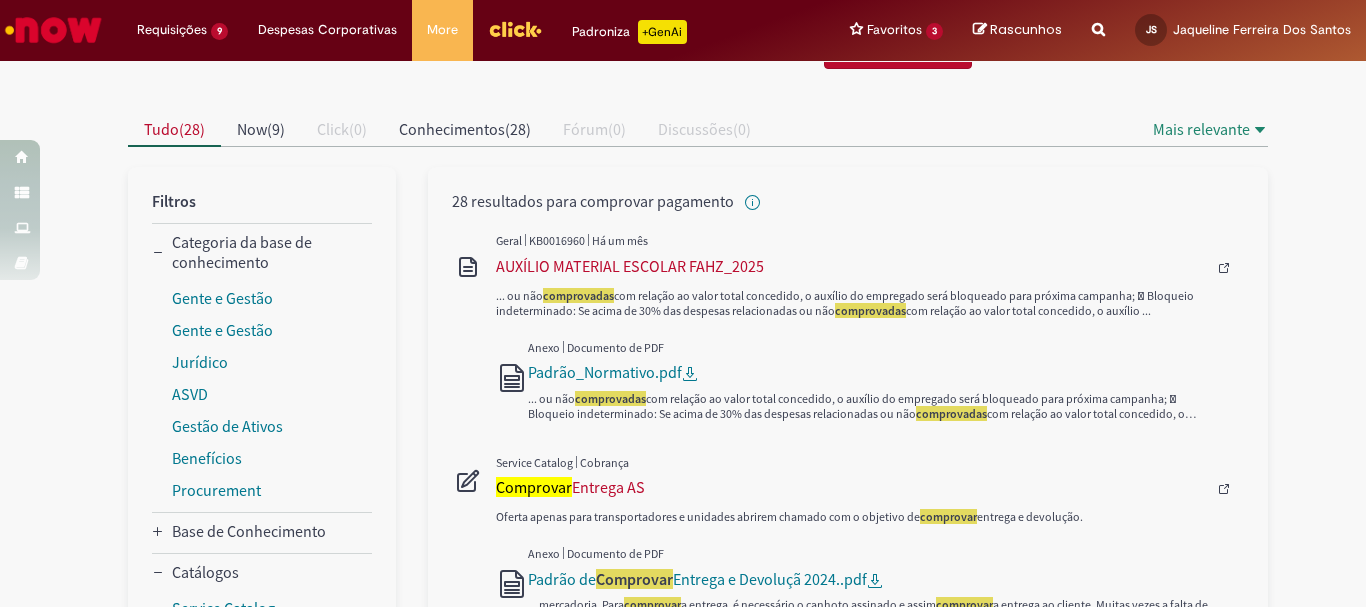 scroll, scrollTop: 0, scrollLeft: 0, axis: both 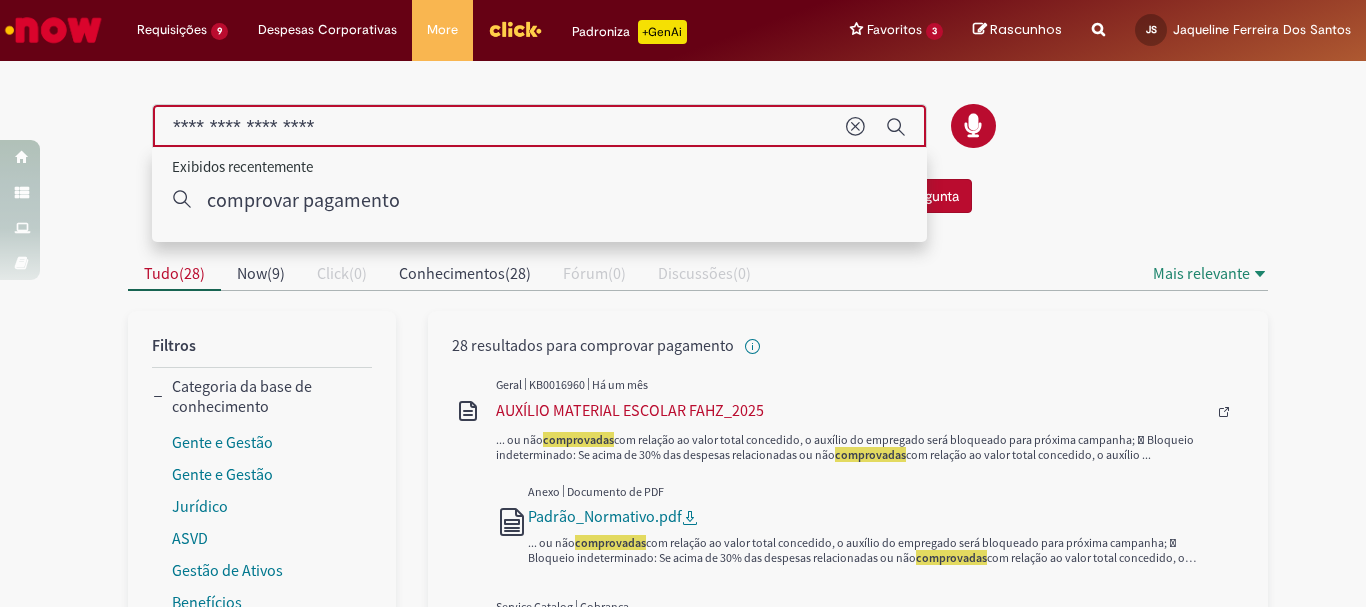 click on "**********" at bounding box center (499, 127) 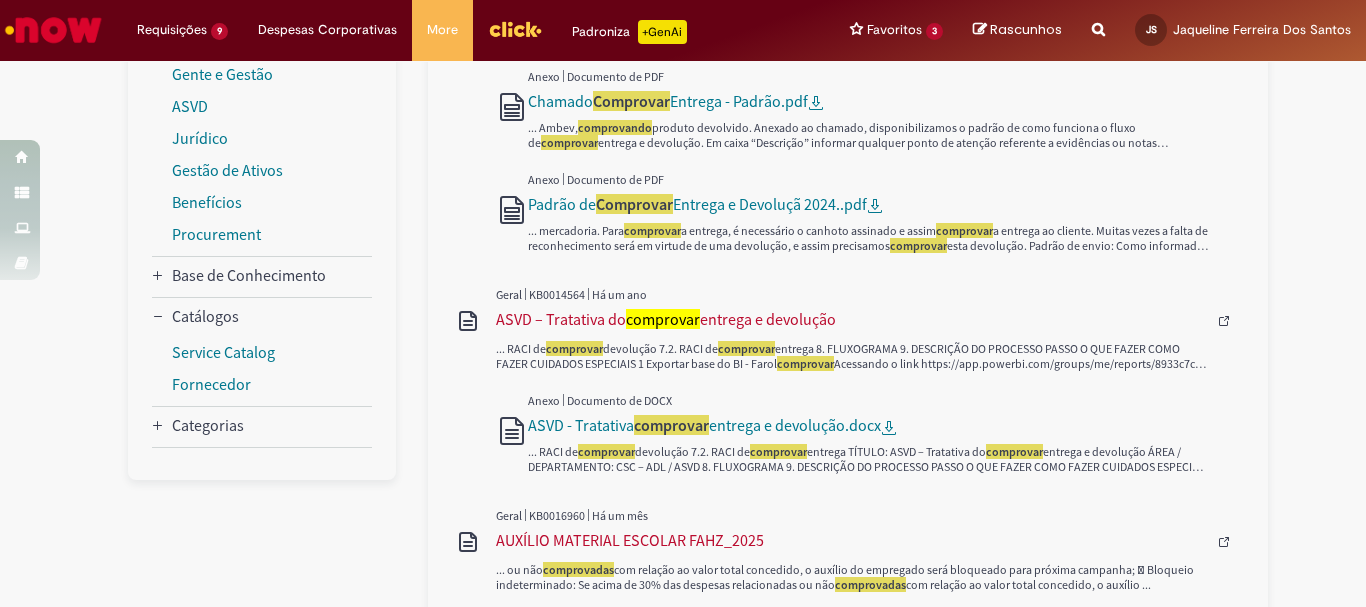 scroll, scrollTop: 0, scrollLeft: 0, axis: both 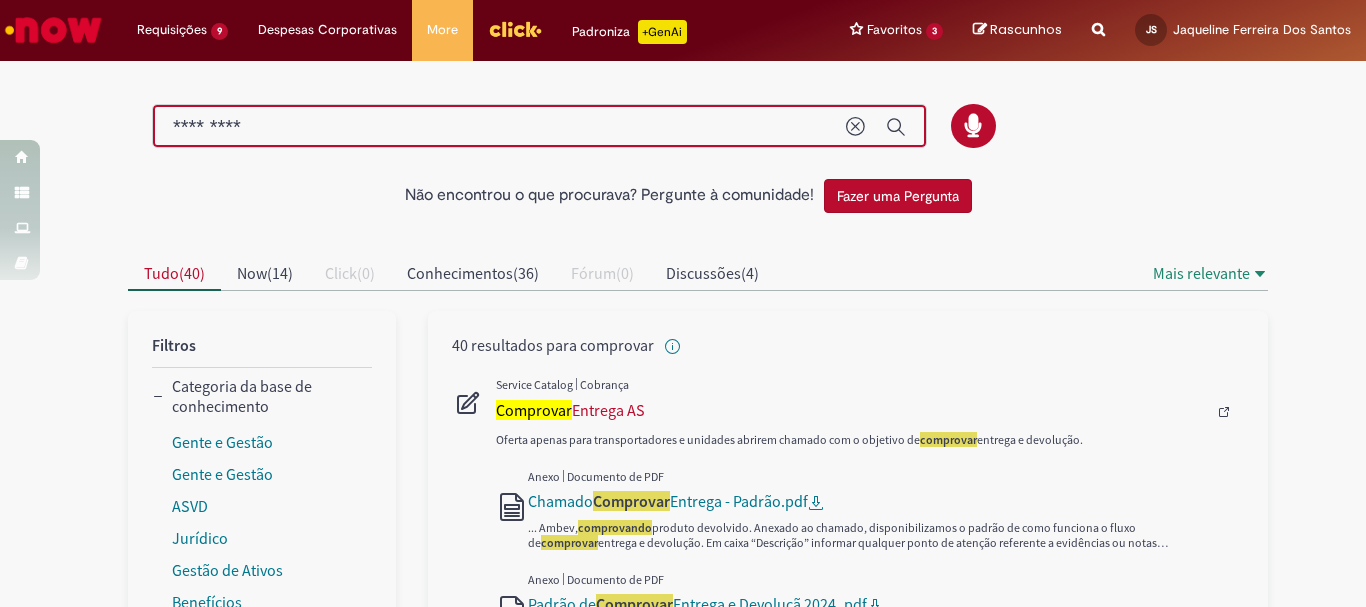 click on "*********" at bounding box center [499, 127] 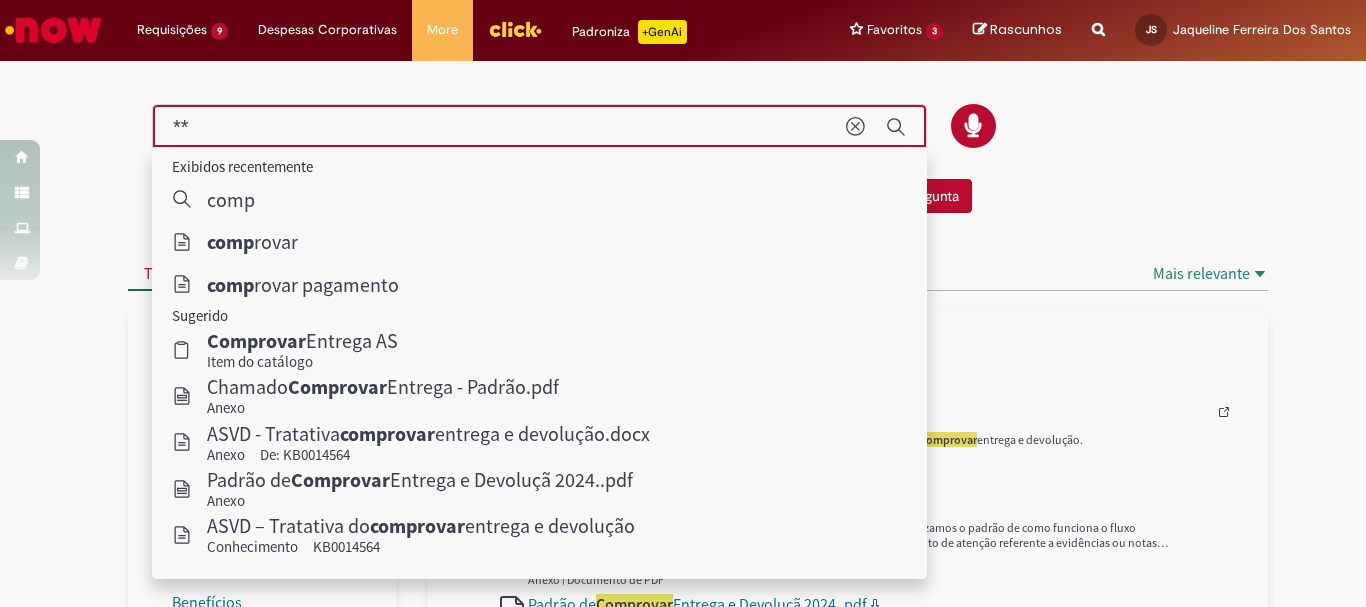 type on "*" 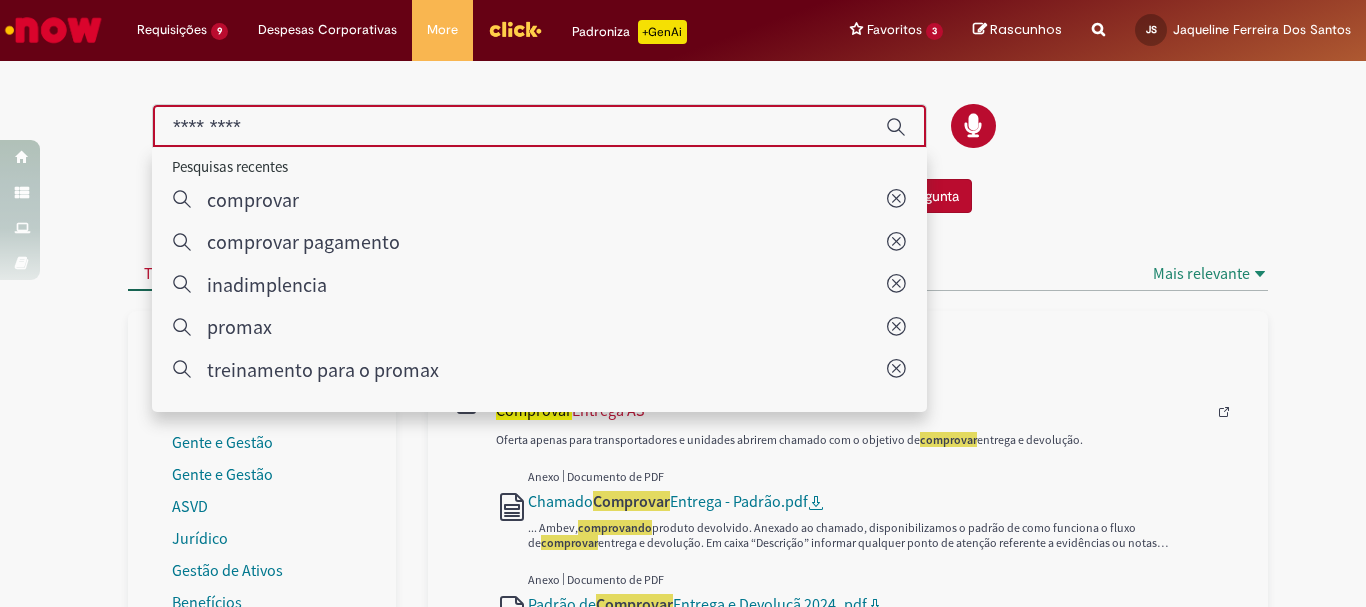click at bounding box center (840, 1323) 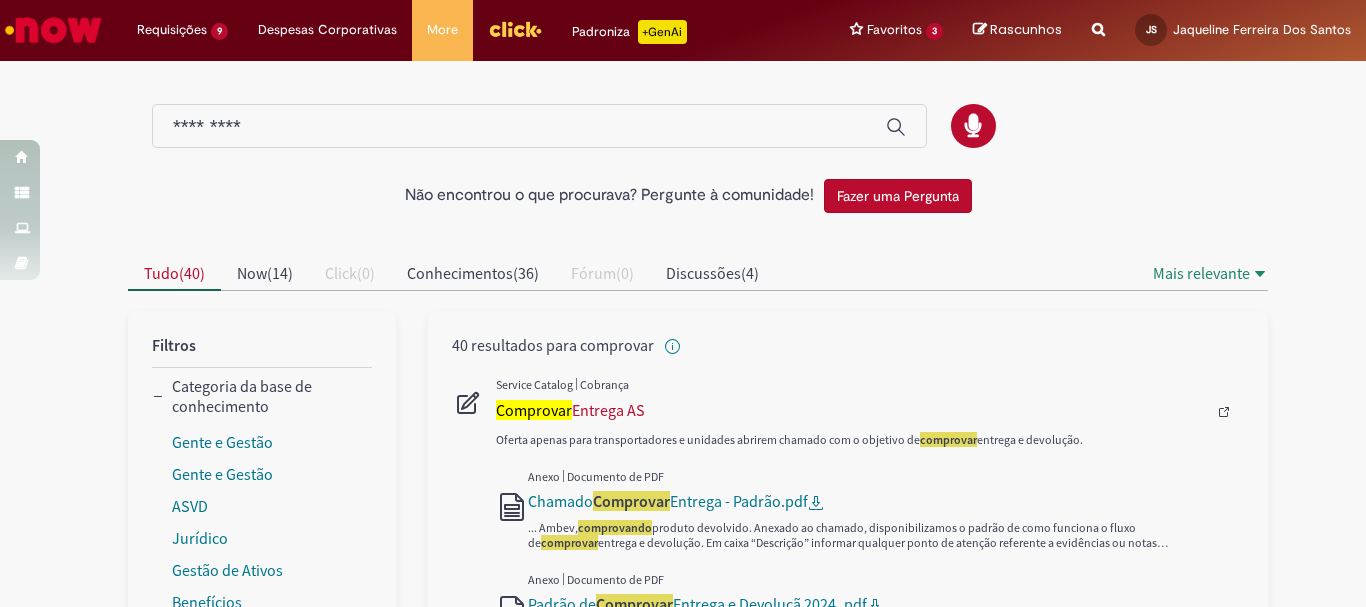 click at bounding box center (519, 127) 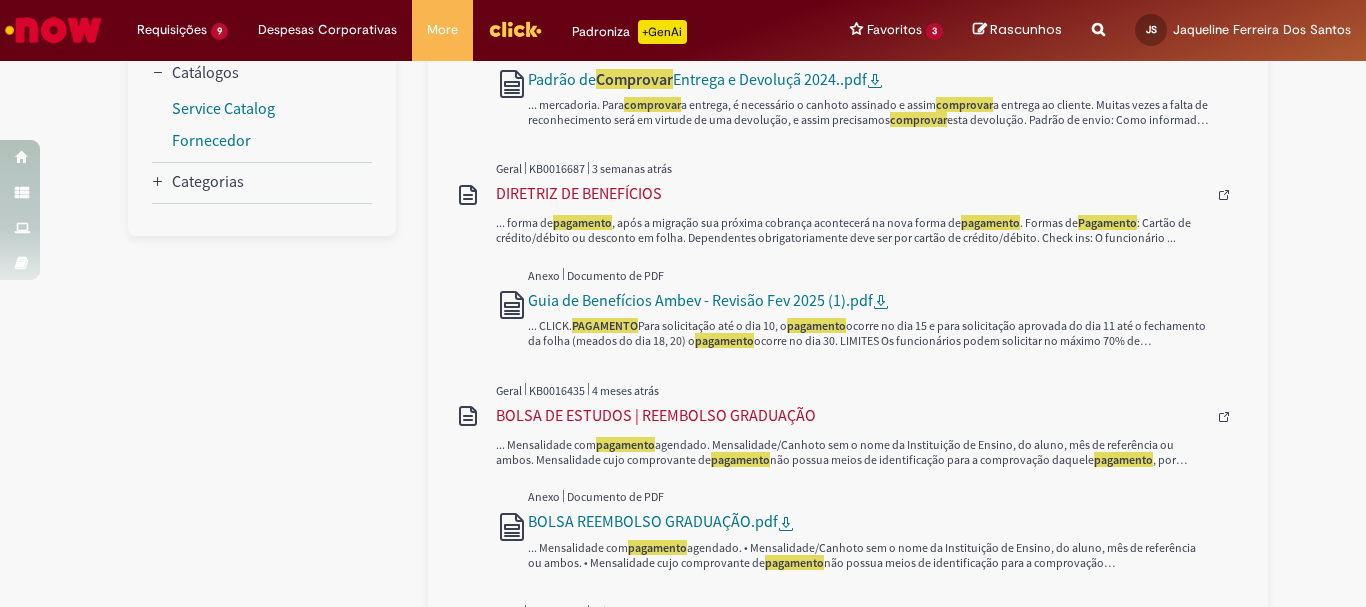 scroll, scrollTop: 44, scrollLeft: 0, axis: vertical 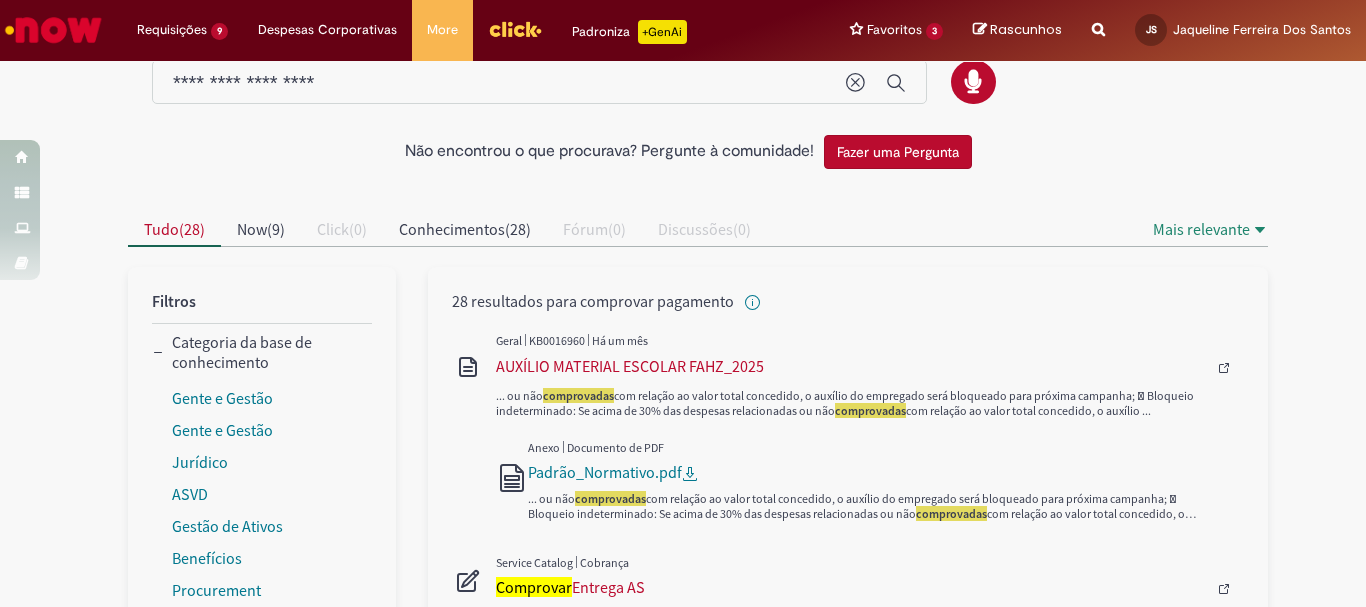click on "**********" at bounding box center (499, 83) 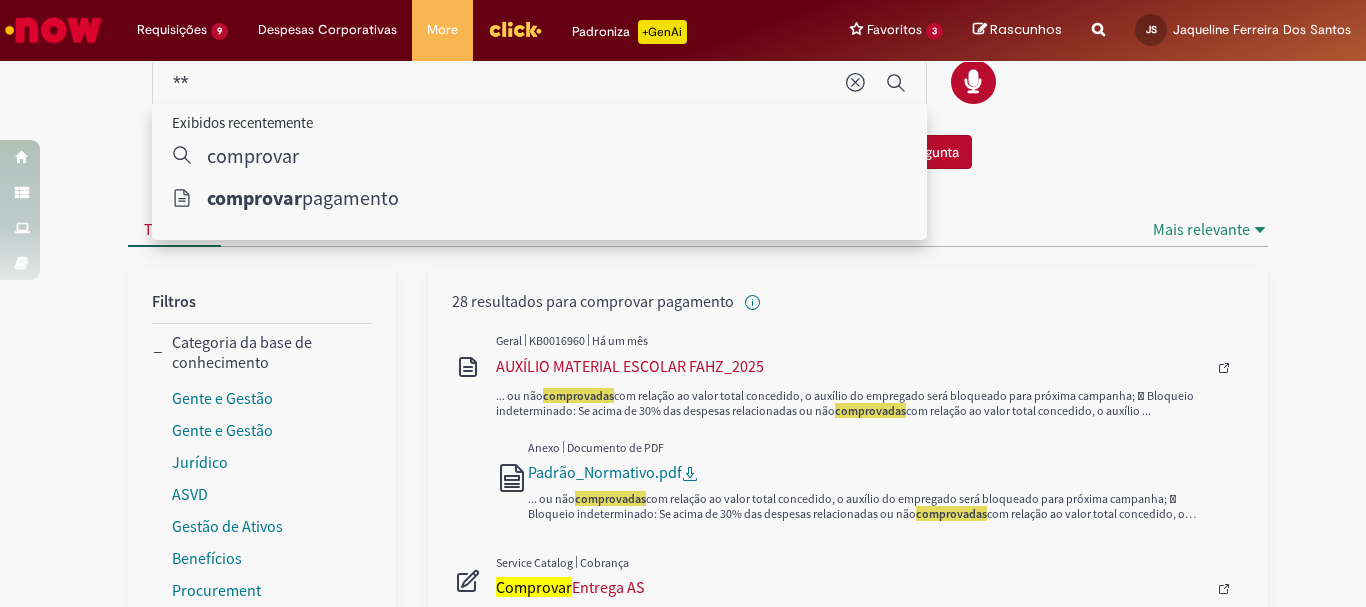 type on "*" 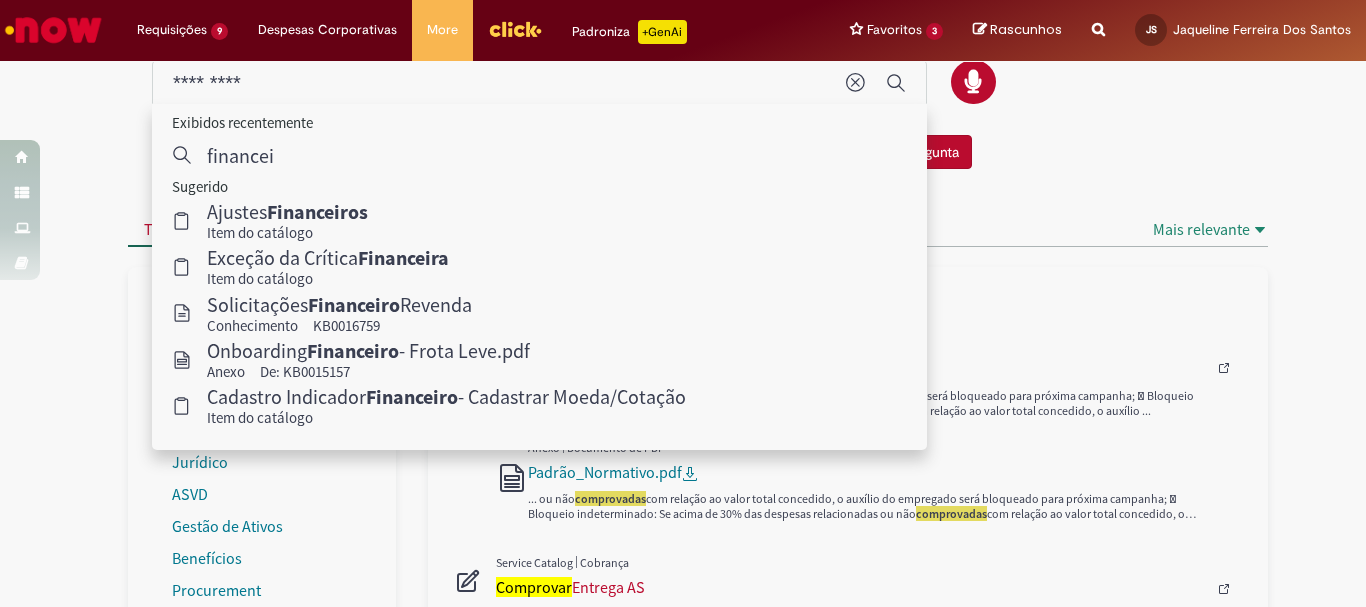 type on "**********" 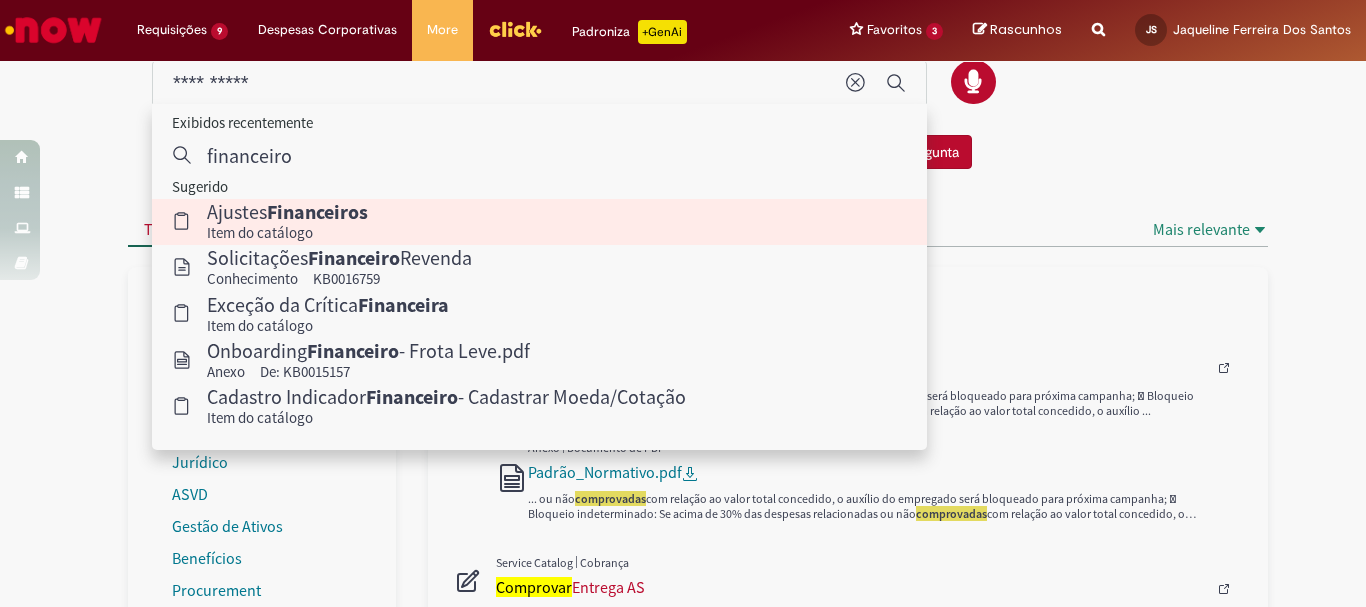 type 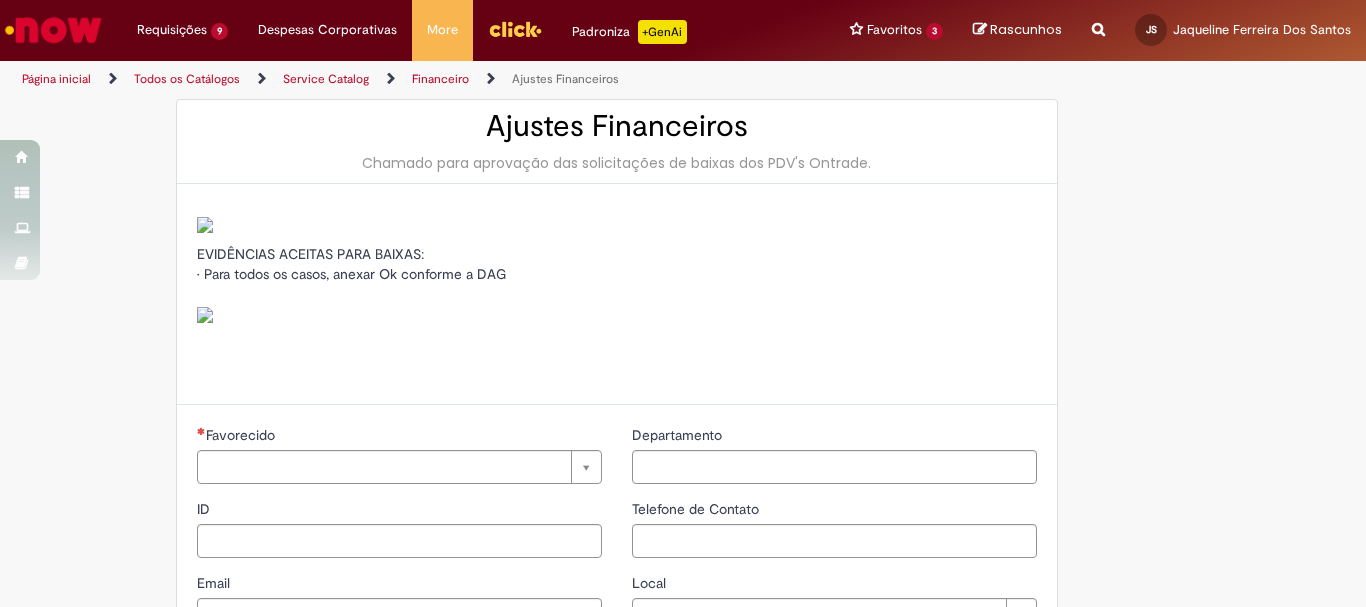 type on "********" 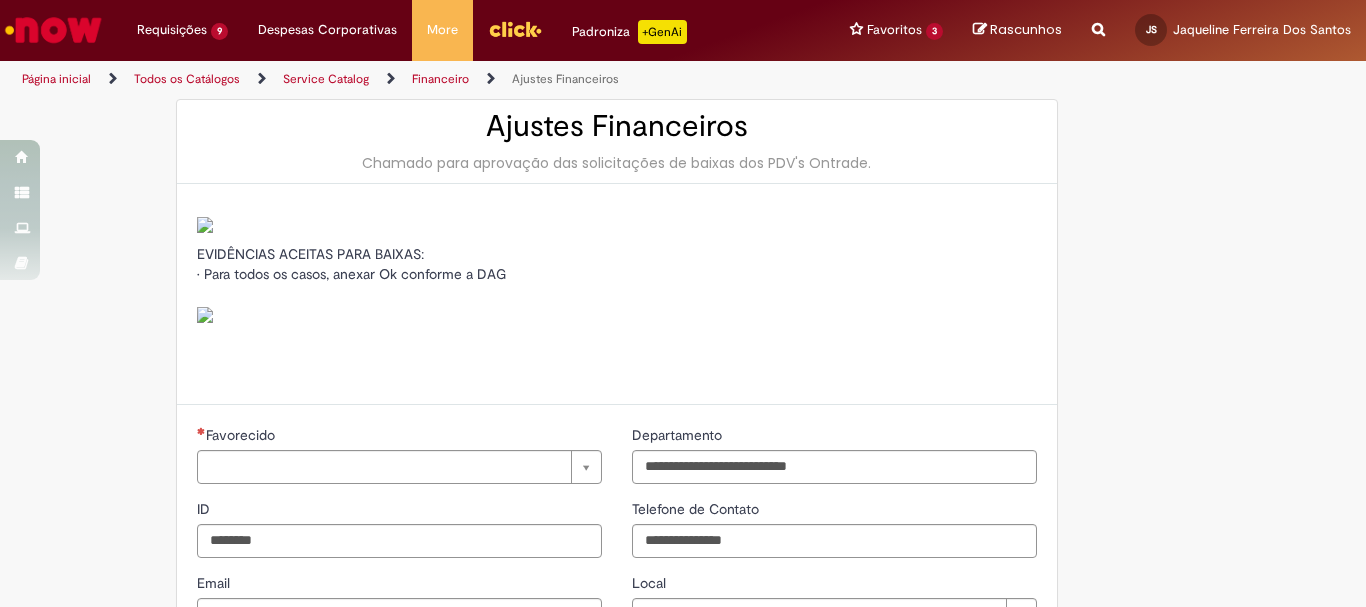 scroll, scrollTop: 0, scrollLeft: 0, axis: both 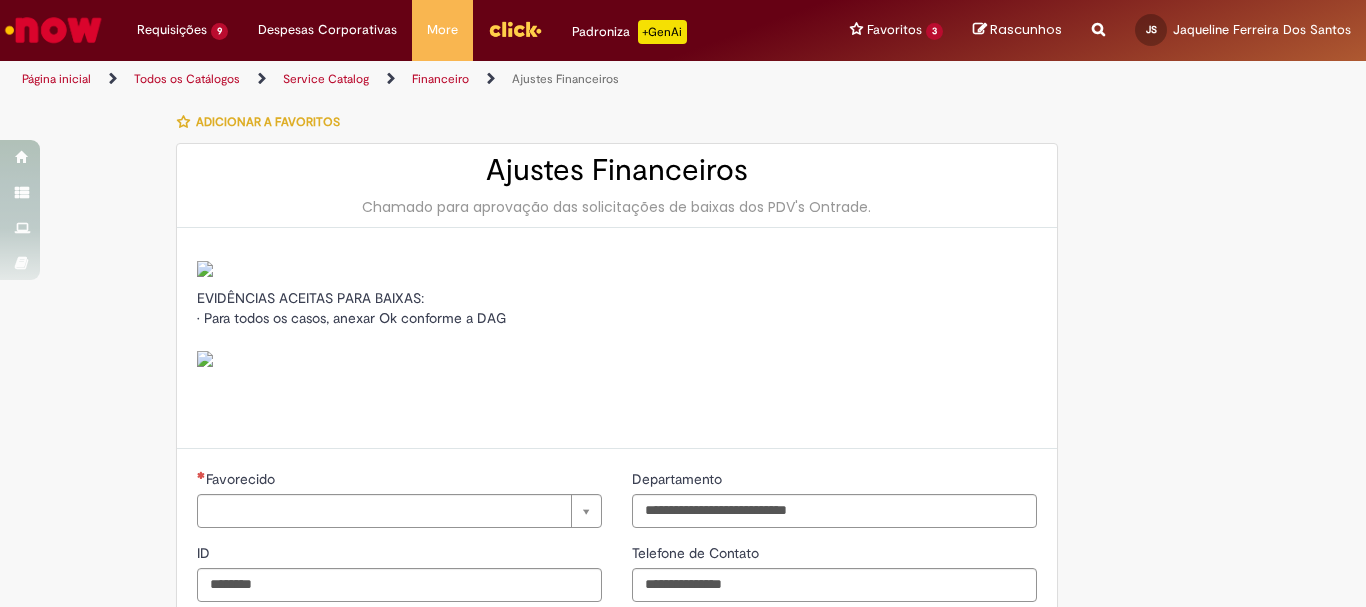 type on "**********" 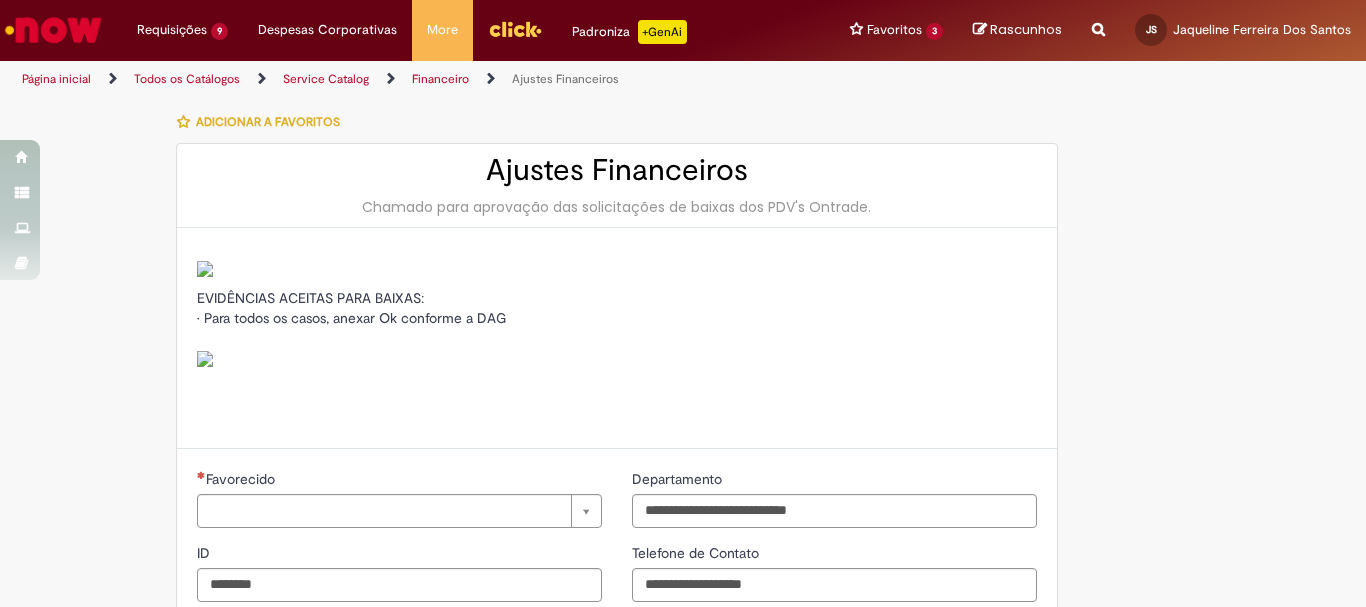 type on "**********" 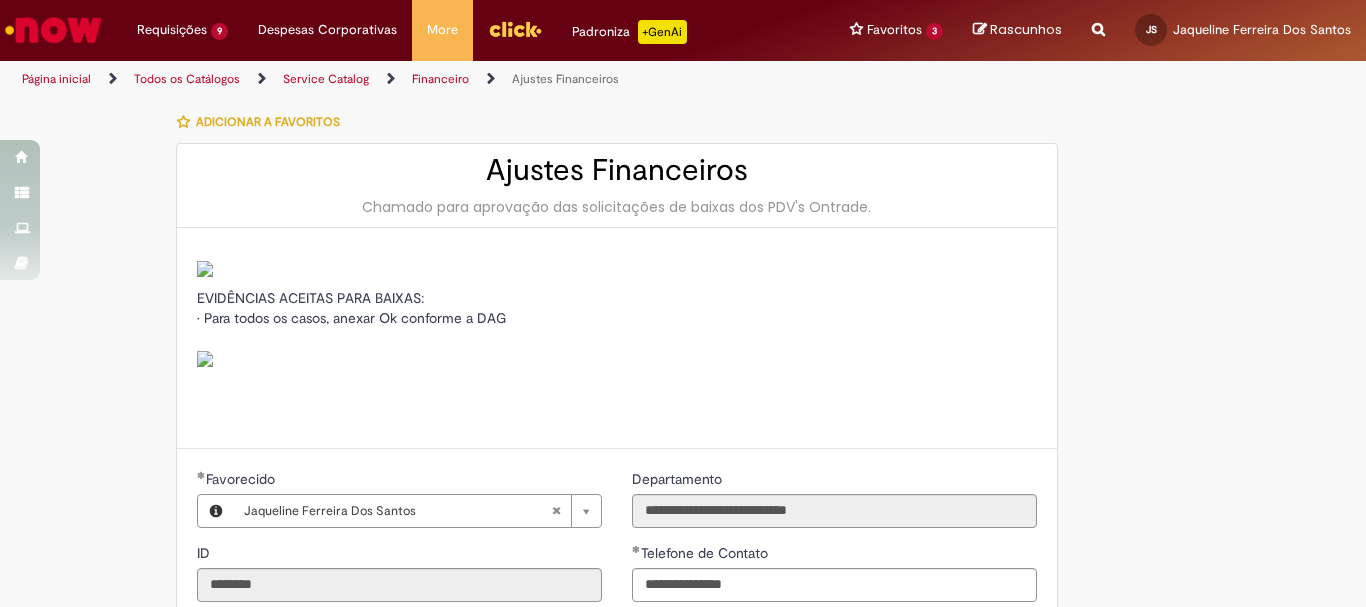 type on "**********" 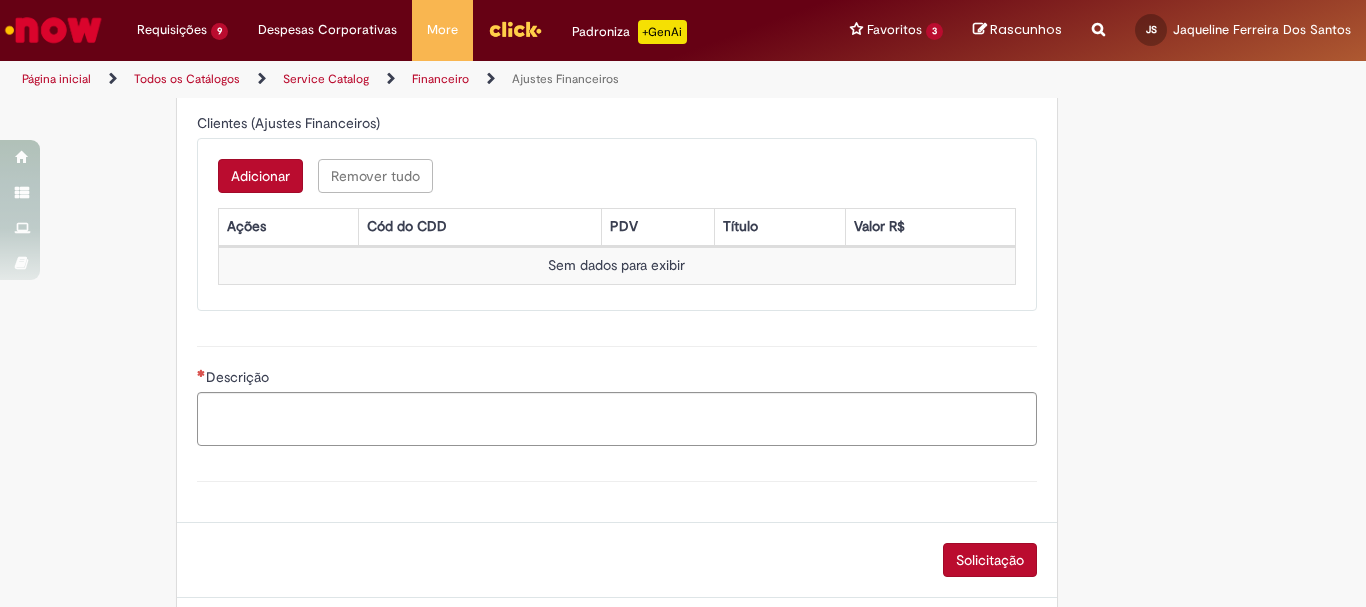 scroll, scrollTop: 728, scrollLeft: 0, axis: vertical 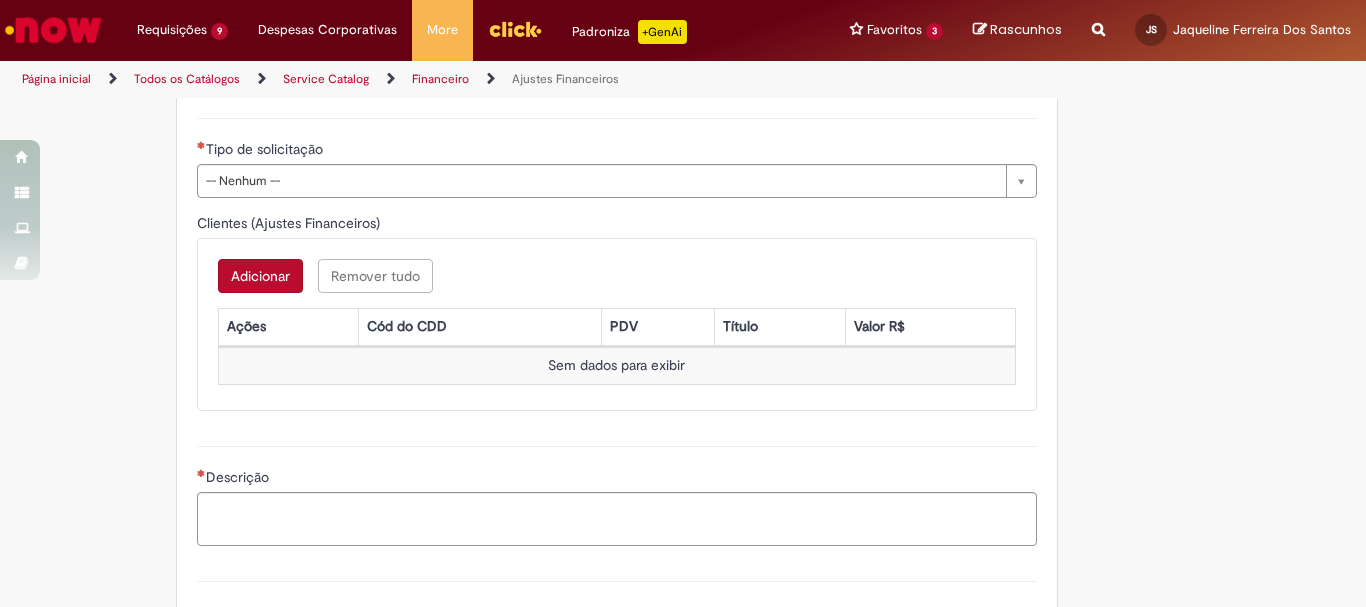 click on "Adicionar" at bounding box center (260, 276) 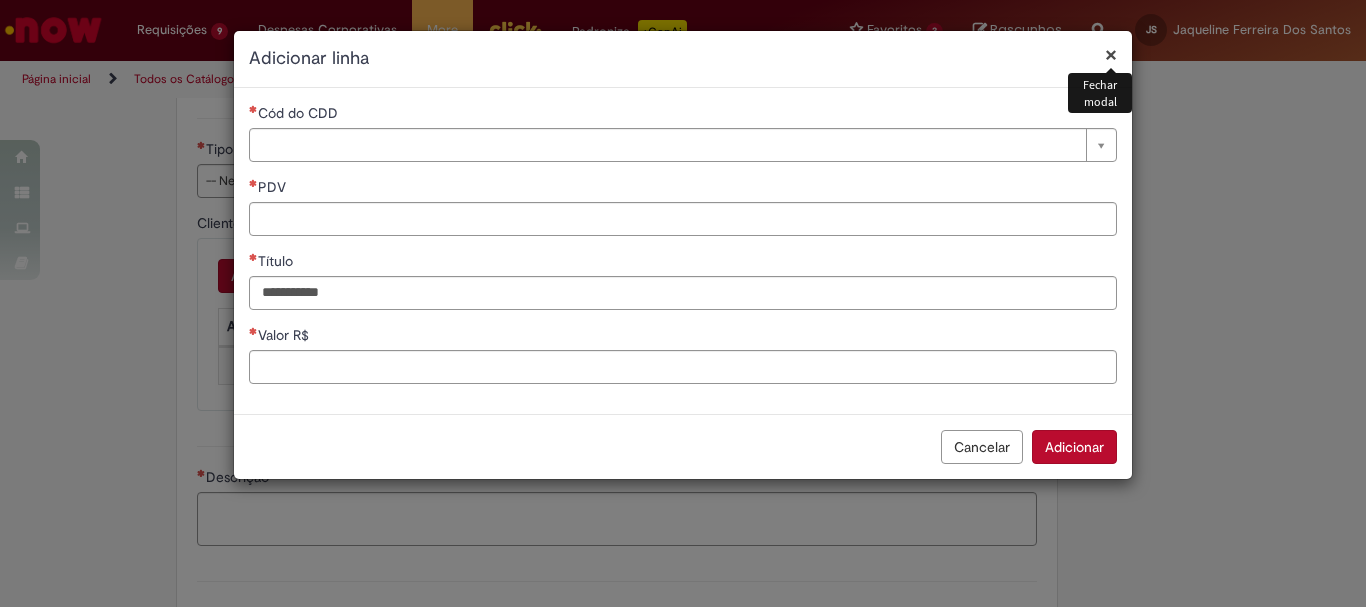 click on "×" at bounding box center (1111, 54) 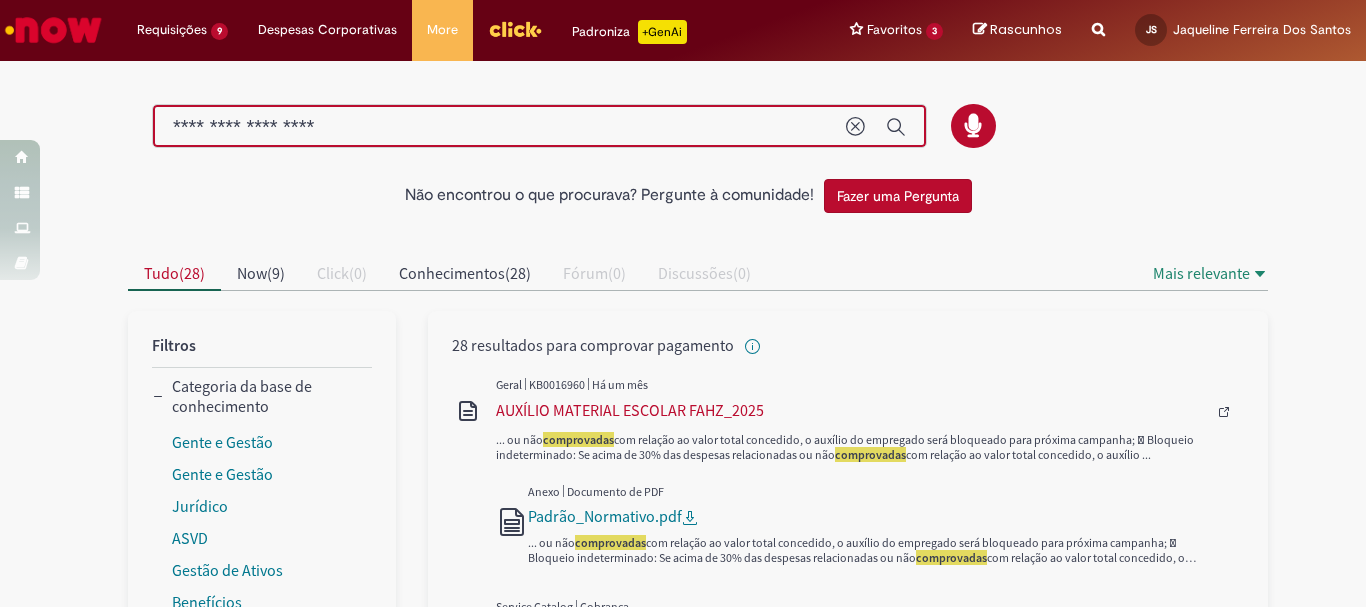 click on "**********" at bounding box center (499, 127) 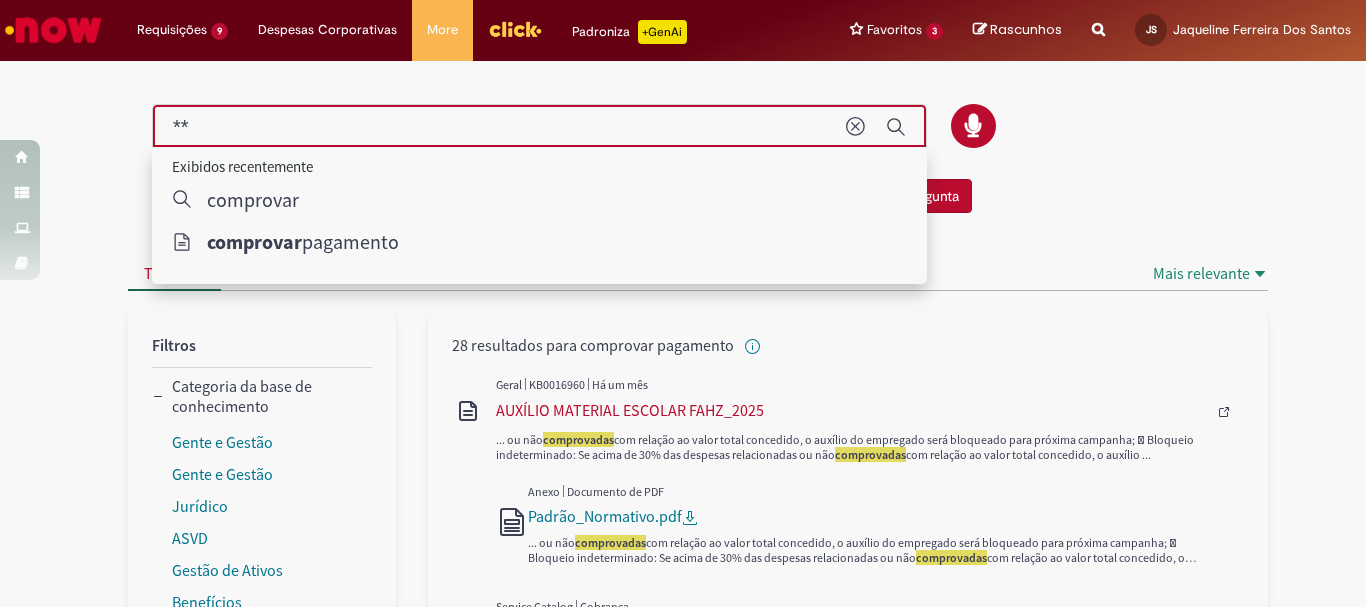 type on "*" 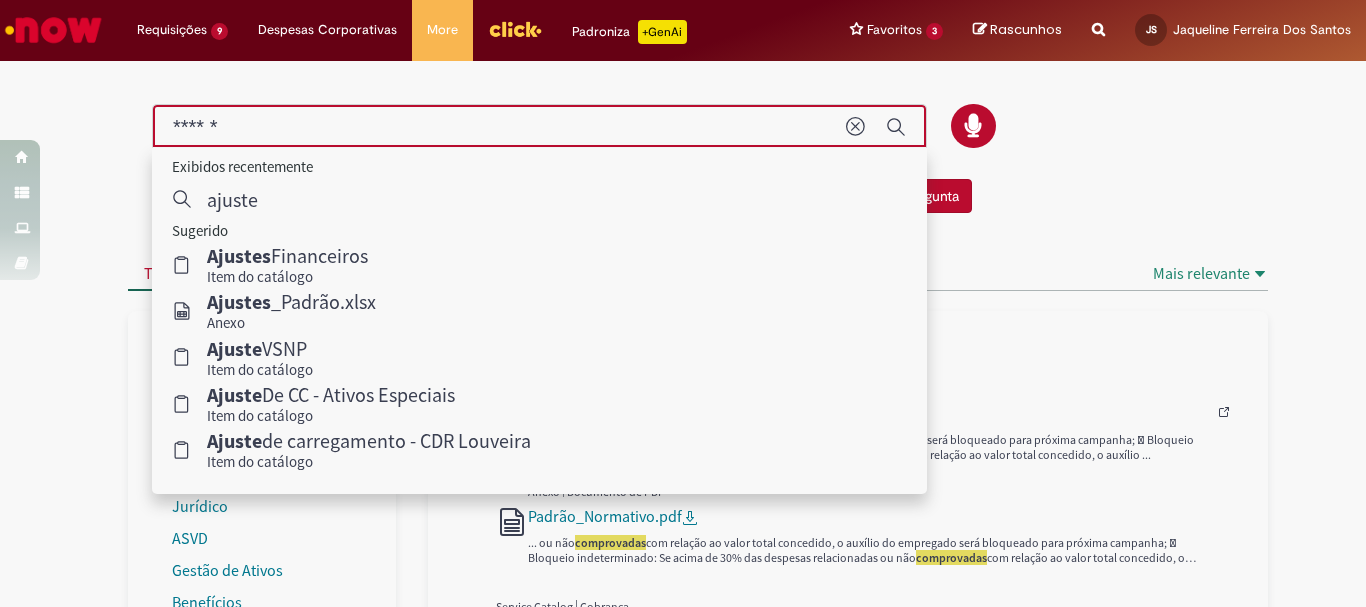 type on "******" 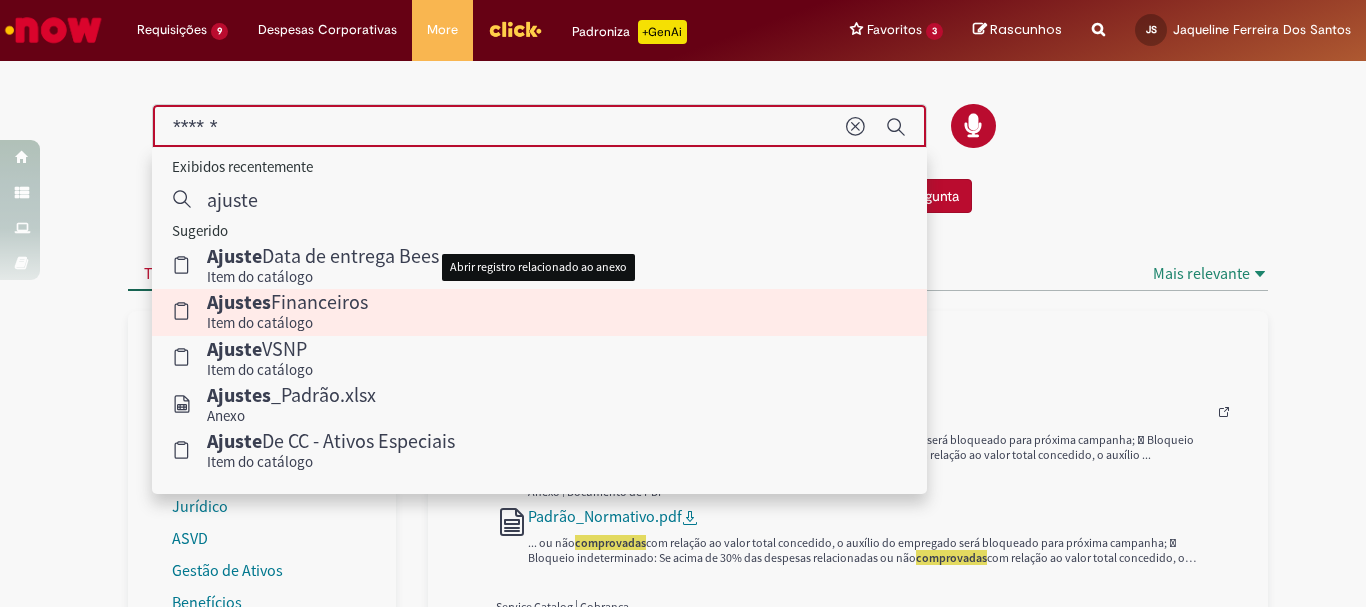 type 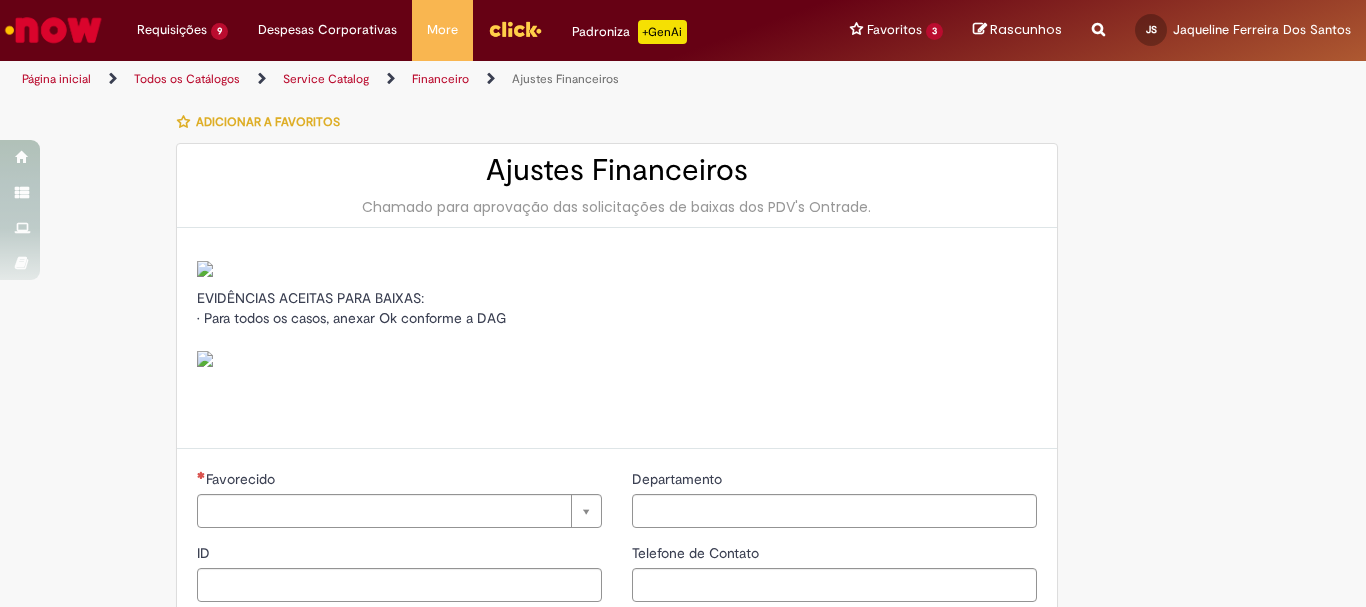 type on "********" 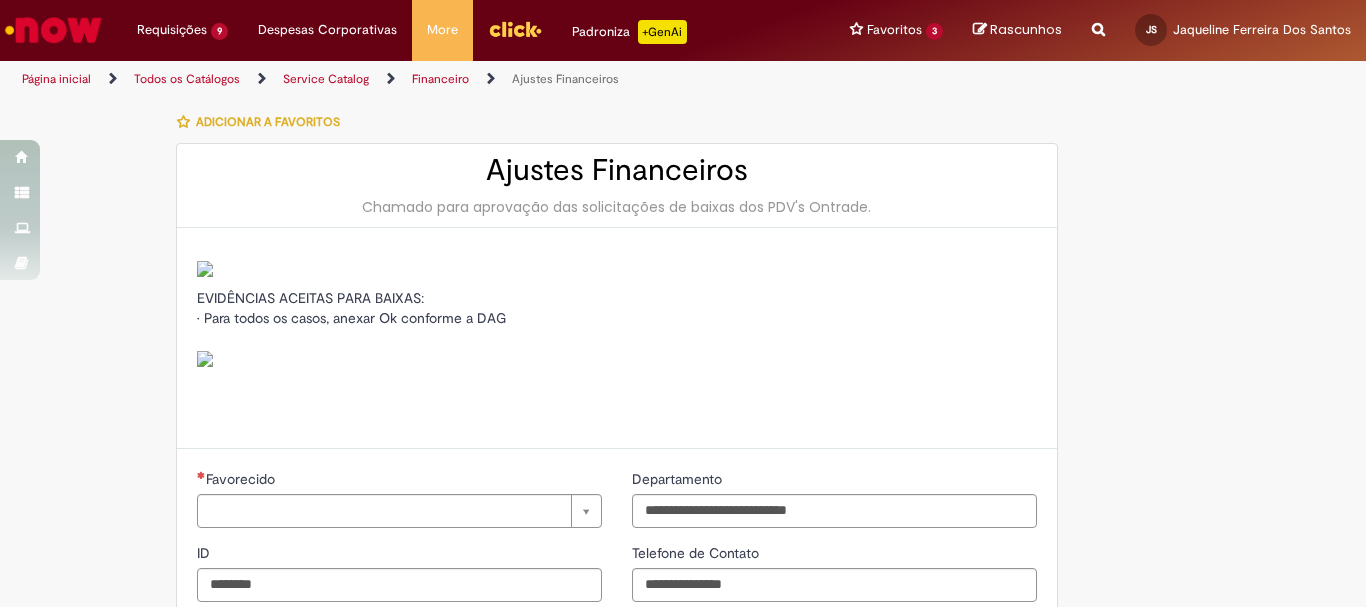 type on "**********" 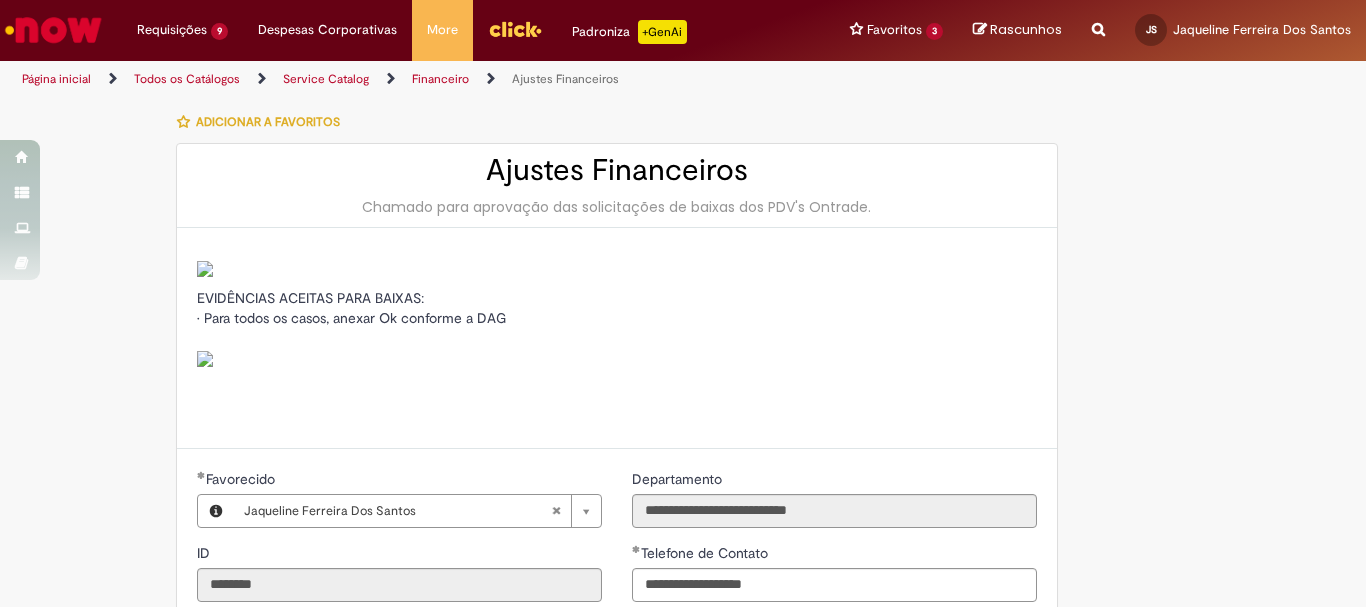 type on "**********" 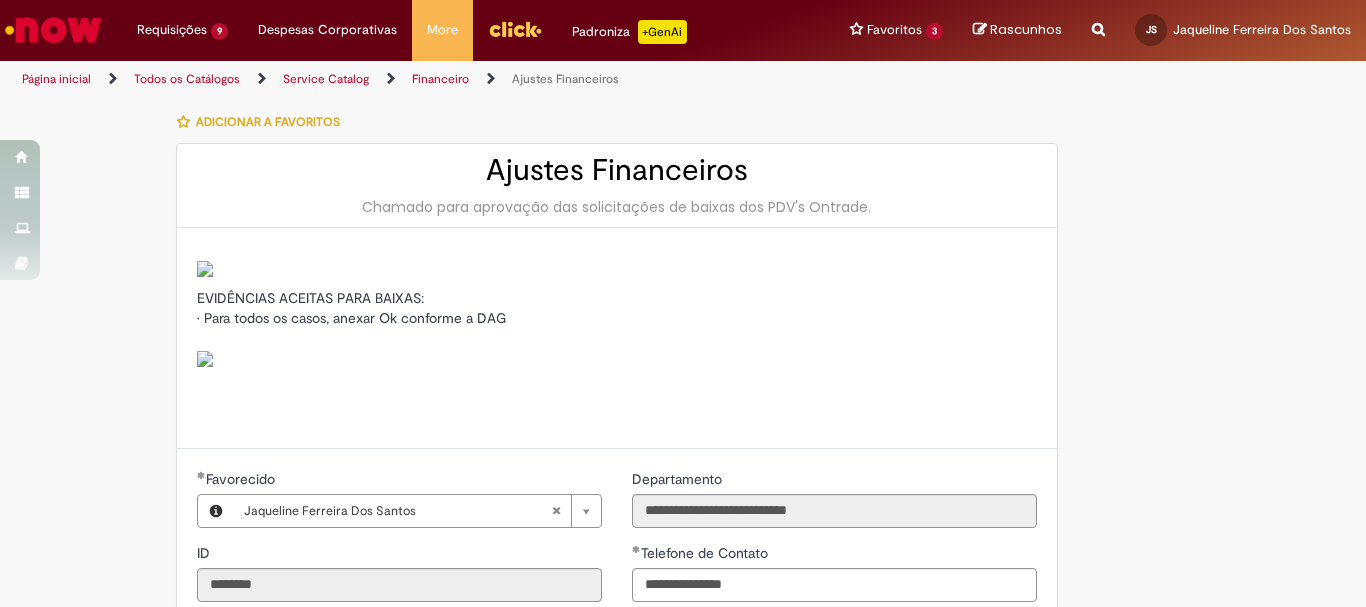 type on "**********" 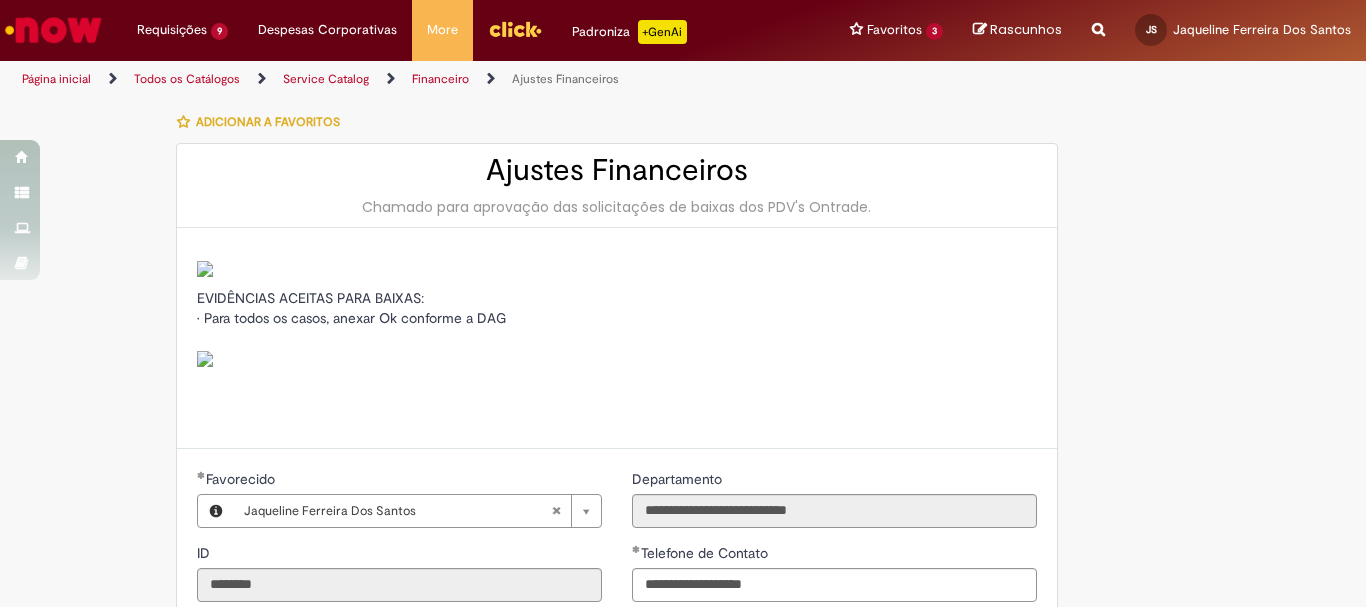 click on "Todos os Catálogos" at bounding box center (187, 79) 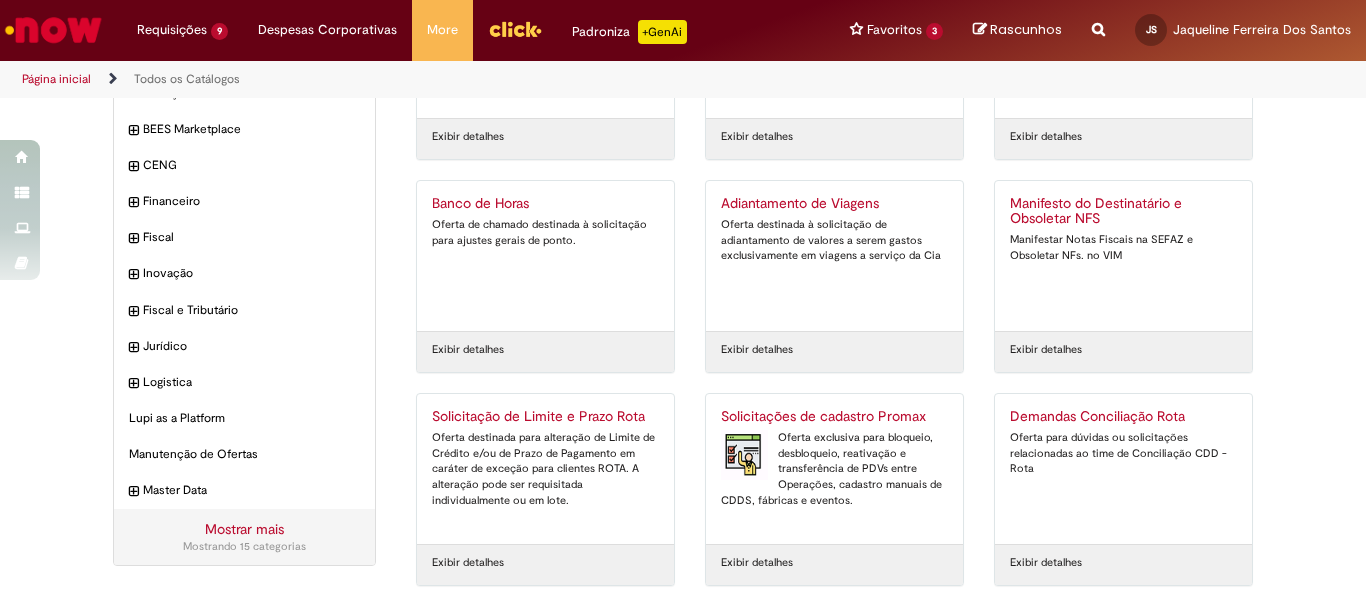 scroll, scrollTop: 0, scrollLeft: 0, axis: both 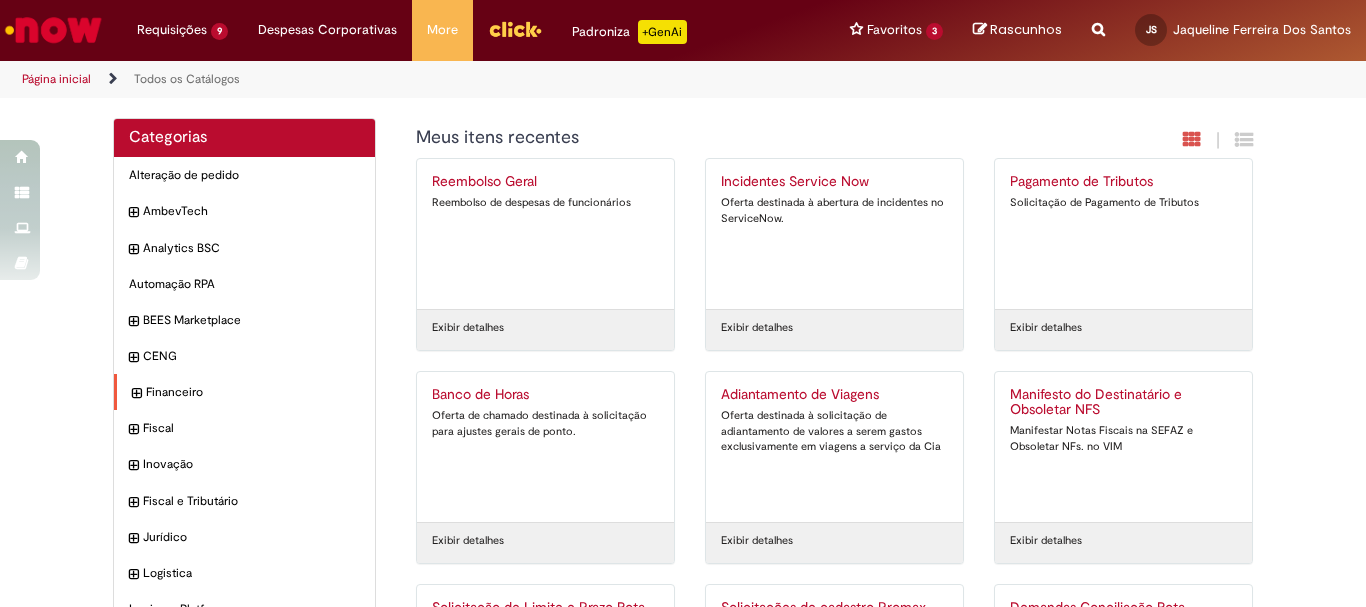 click on "Financeiro
Itens" at bounding box center [244, 392] 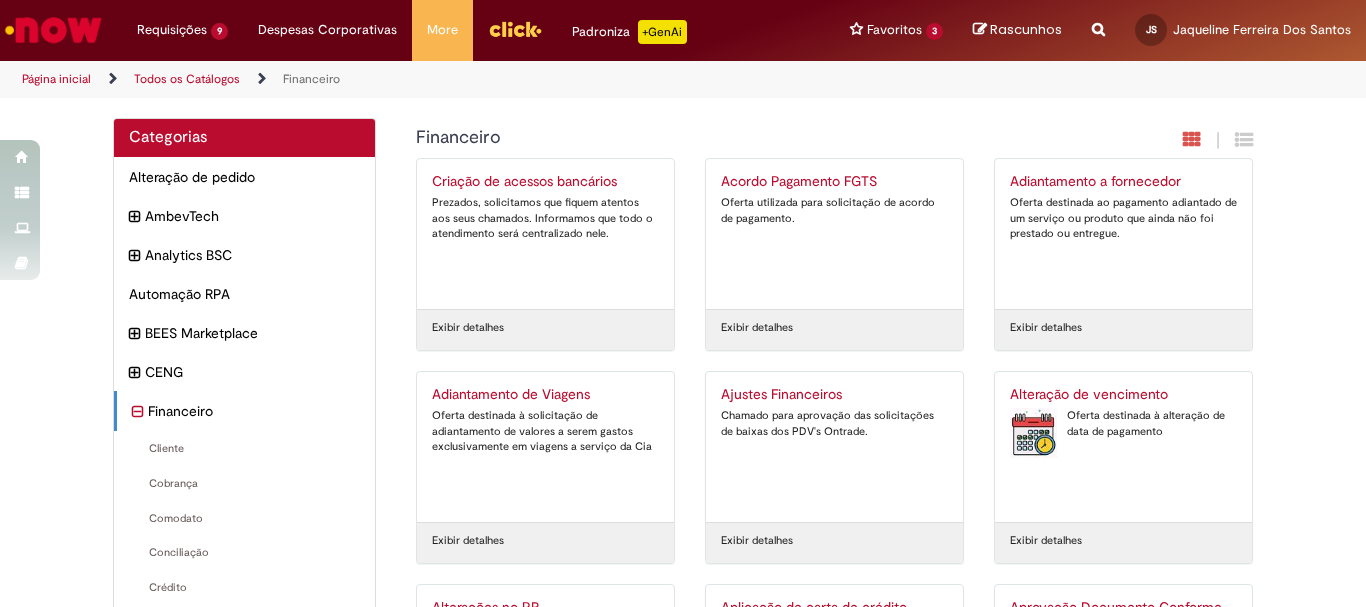scroll, scrollTop: 100, scrollLeft: 0, axis: vertical 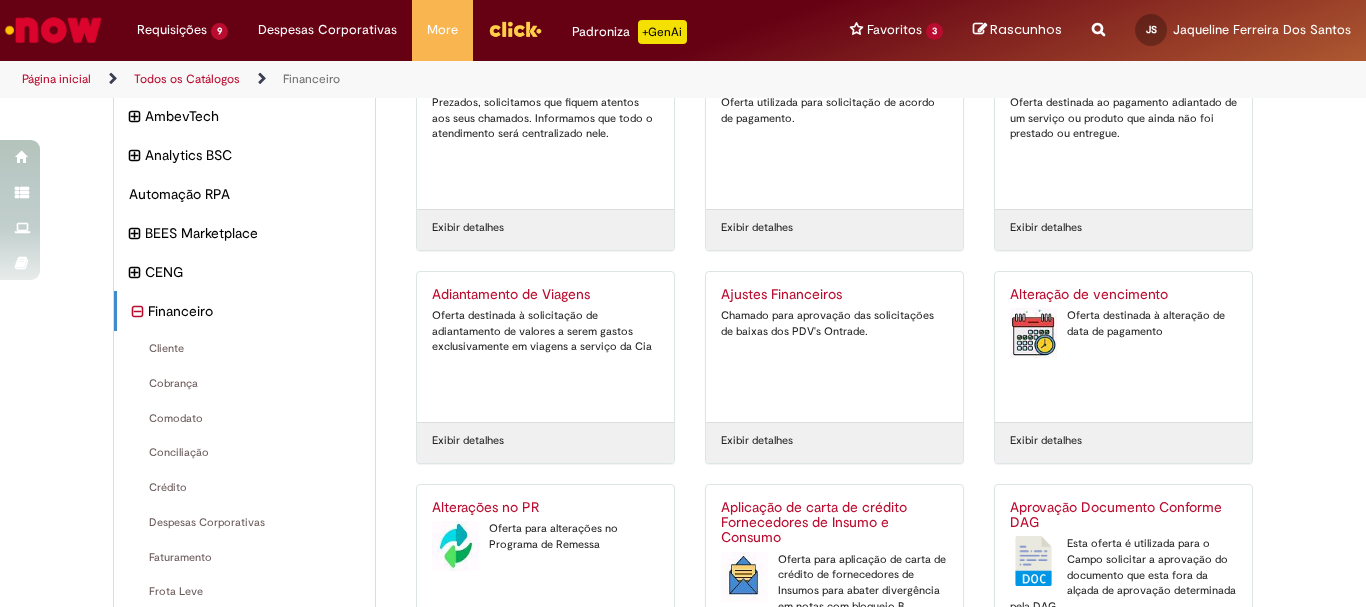 click on "Exibir detalhes" at bounding box center (757, 441) 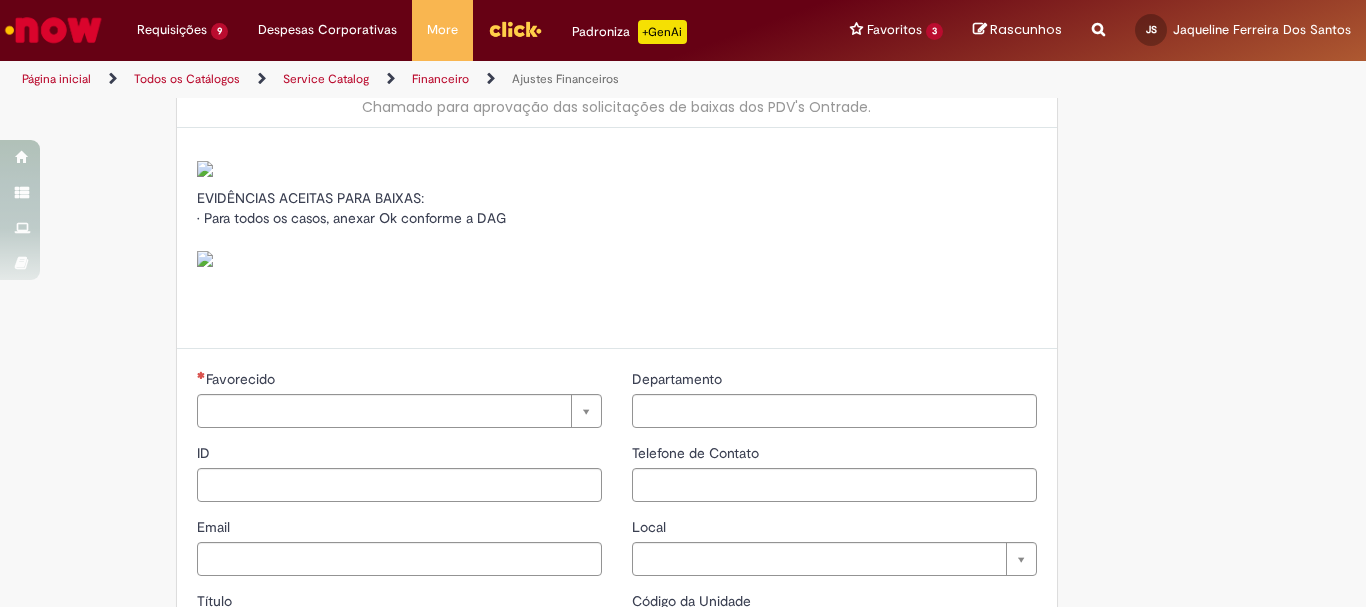 type on "********" 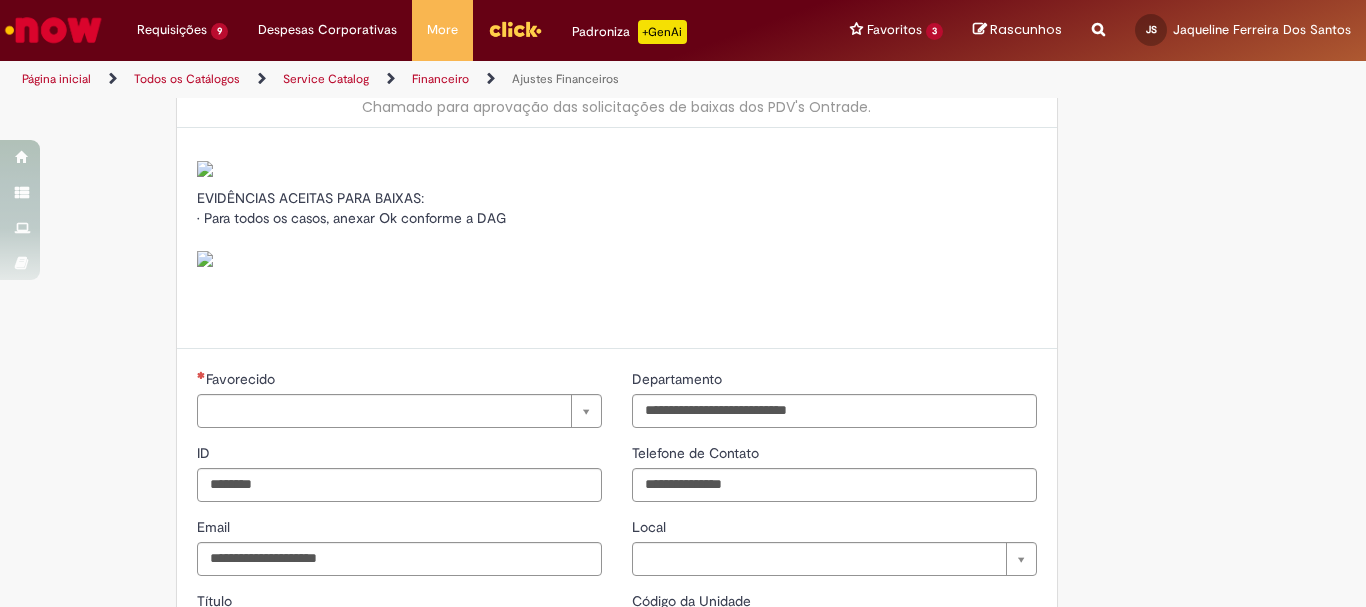 scroll, scrollTop: 0, scrollLeft: 0, axis: both 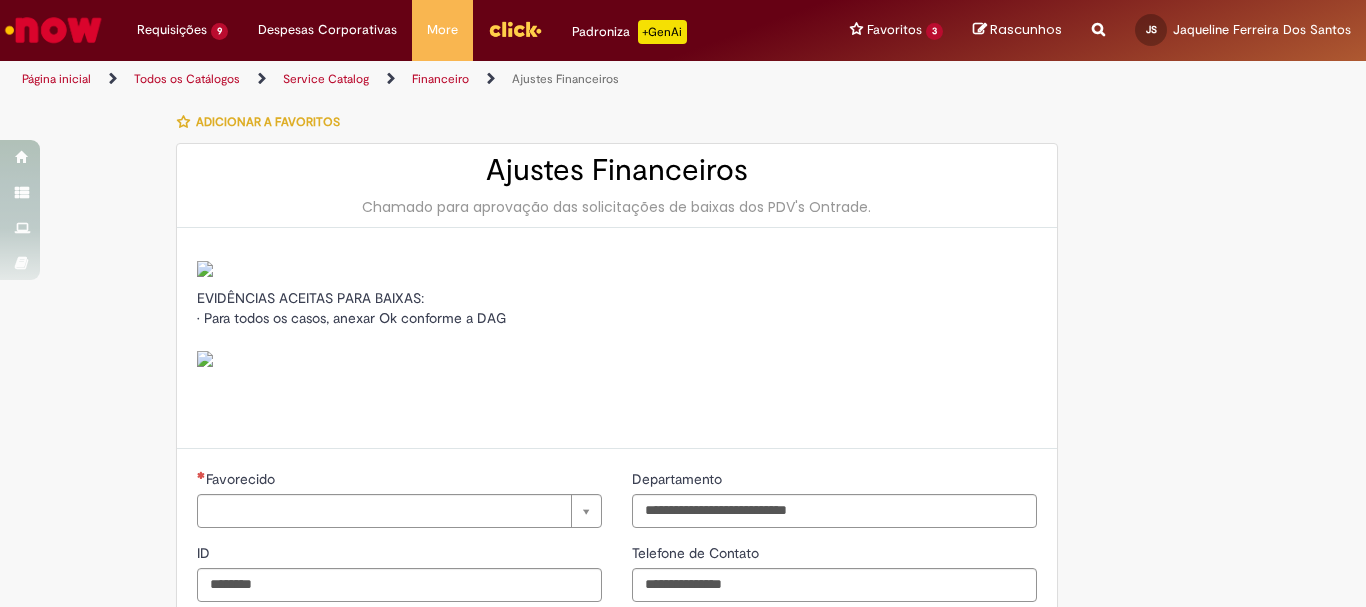 type on "**********" 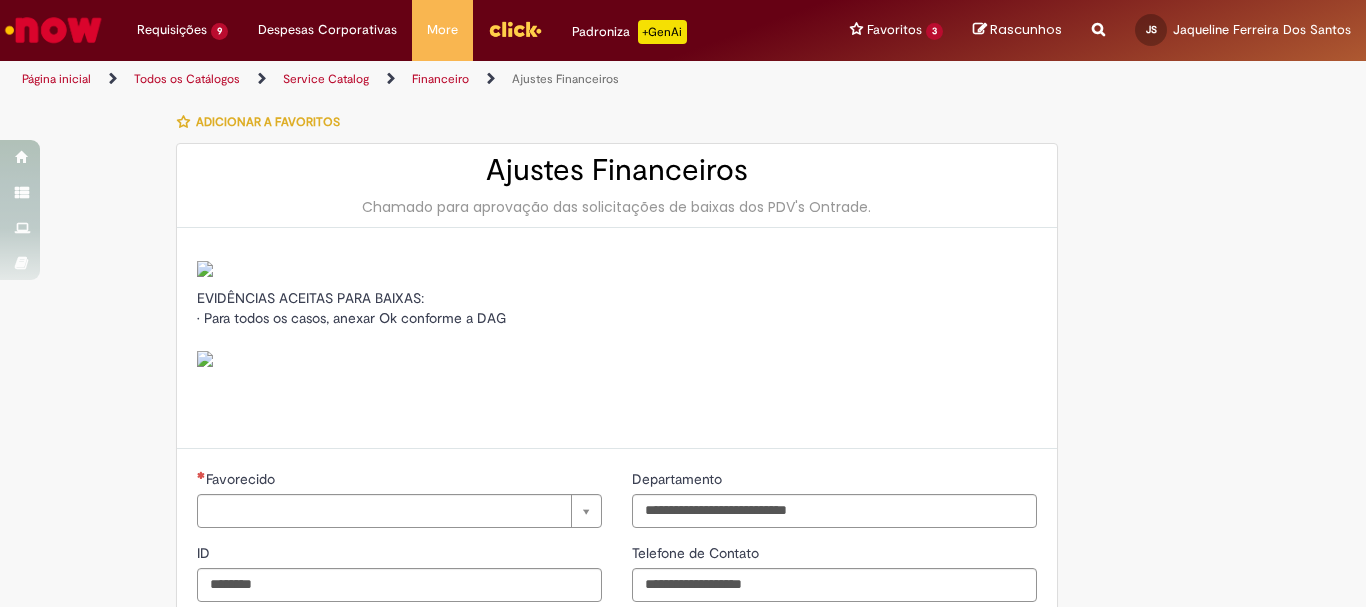 type on "**********" 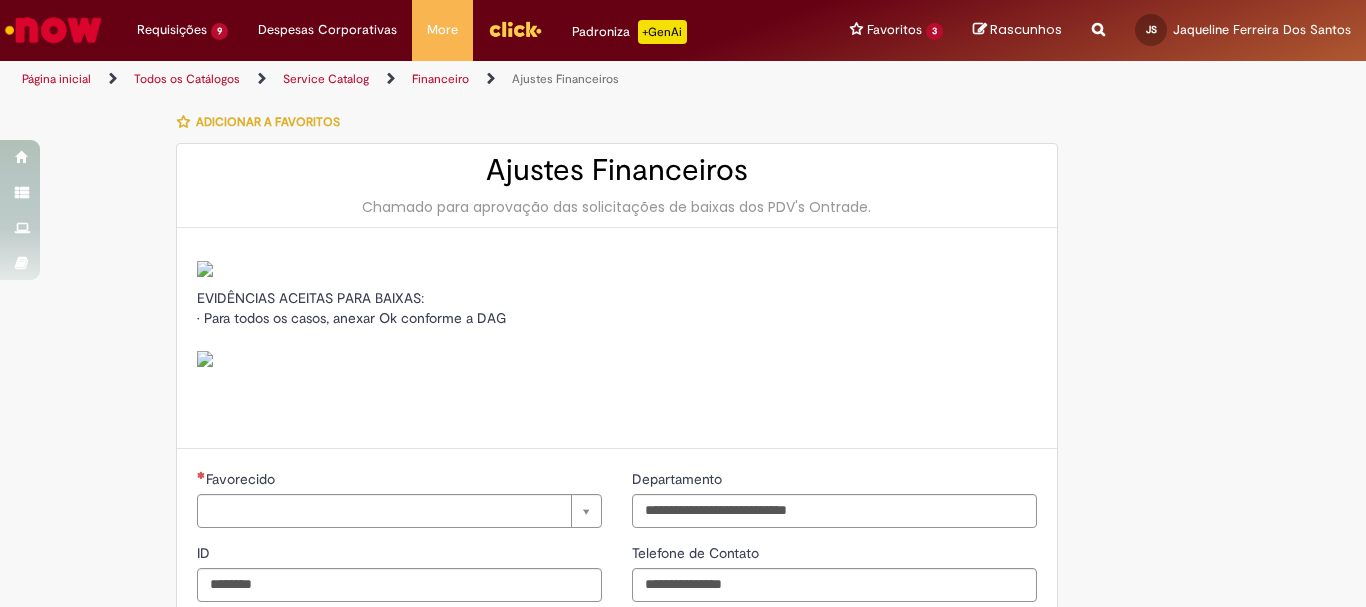 type on "**********" 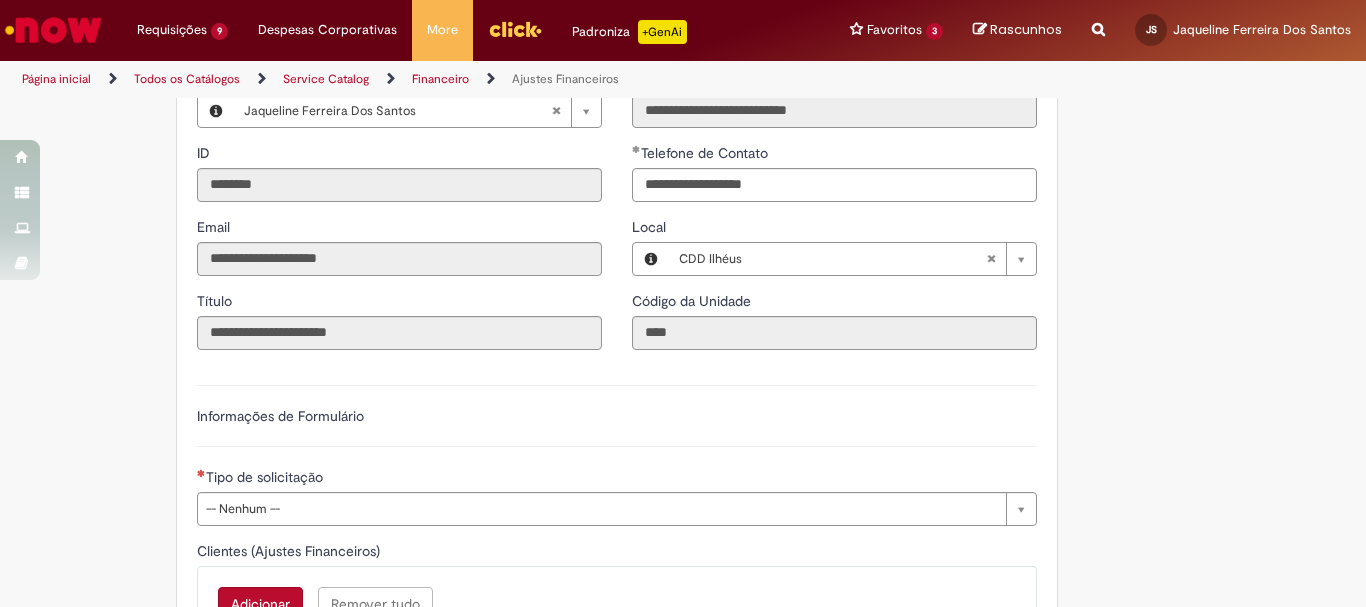 scroll, scrollTop: 600, scrollLeft: 0, axis: vertical 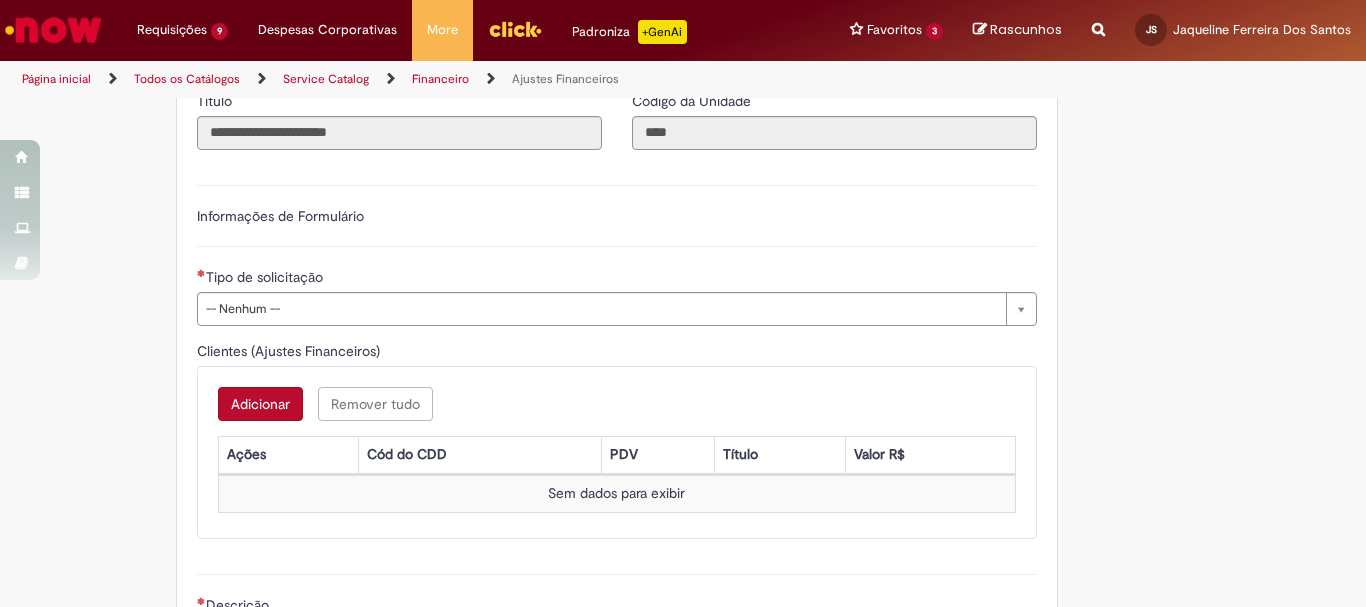 click on "Adicionar" at bounding box center [260, 404] 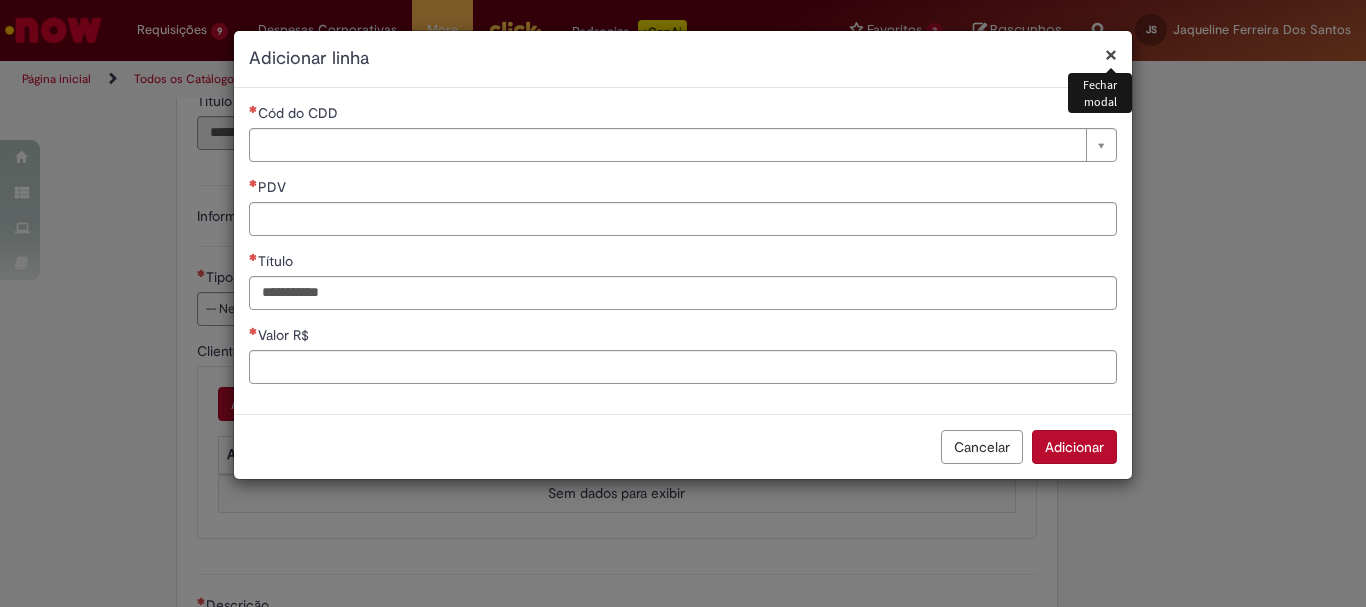 click on "× Fechar modal
Adicionar linha
Cód do CDD          Pesquisar usando lista                 Cód do CDD                     PDV Título Valor R$
Cancelar   Adicionar" at bounding box center (683, 303) 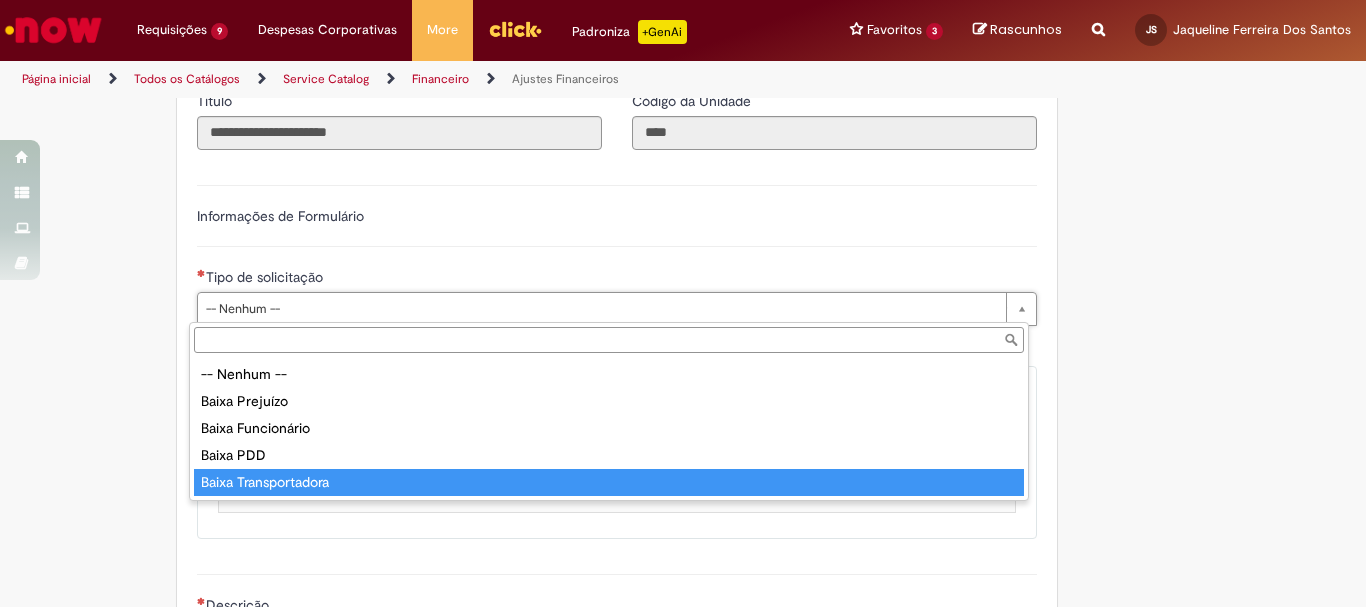 drag, startPoint x: 107, startPoint y: 290, endPoint x: 137, endPoint y: 215, distance: 80.77747 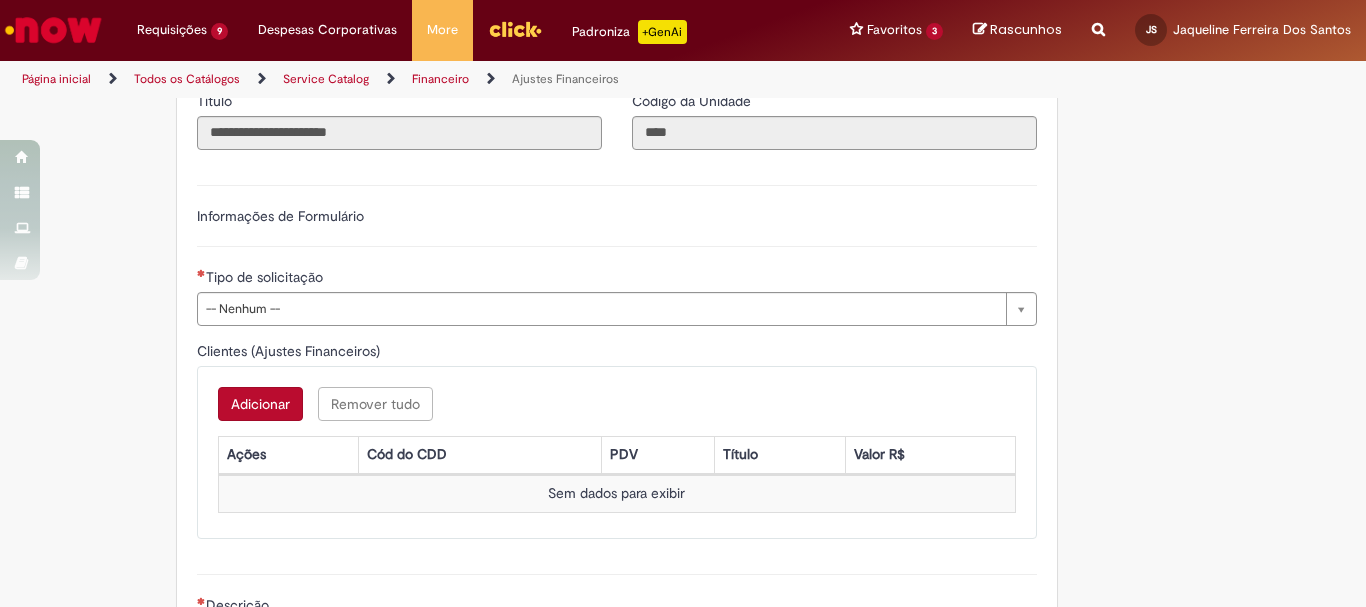 click on "Página inicial" at bounding box center [56, 79] 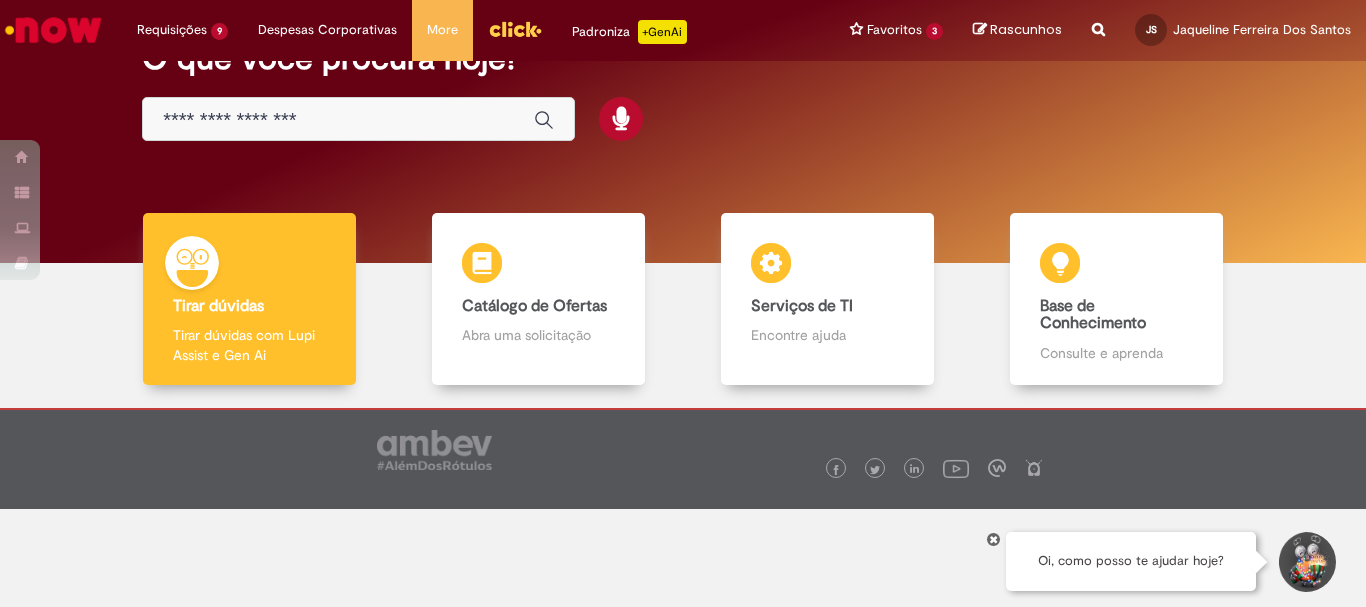 scroll, scrollTop: 0, scrollLeft: 0, axis: both 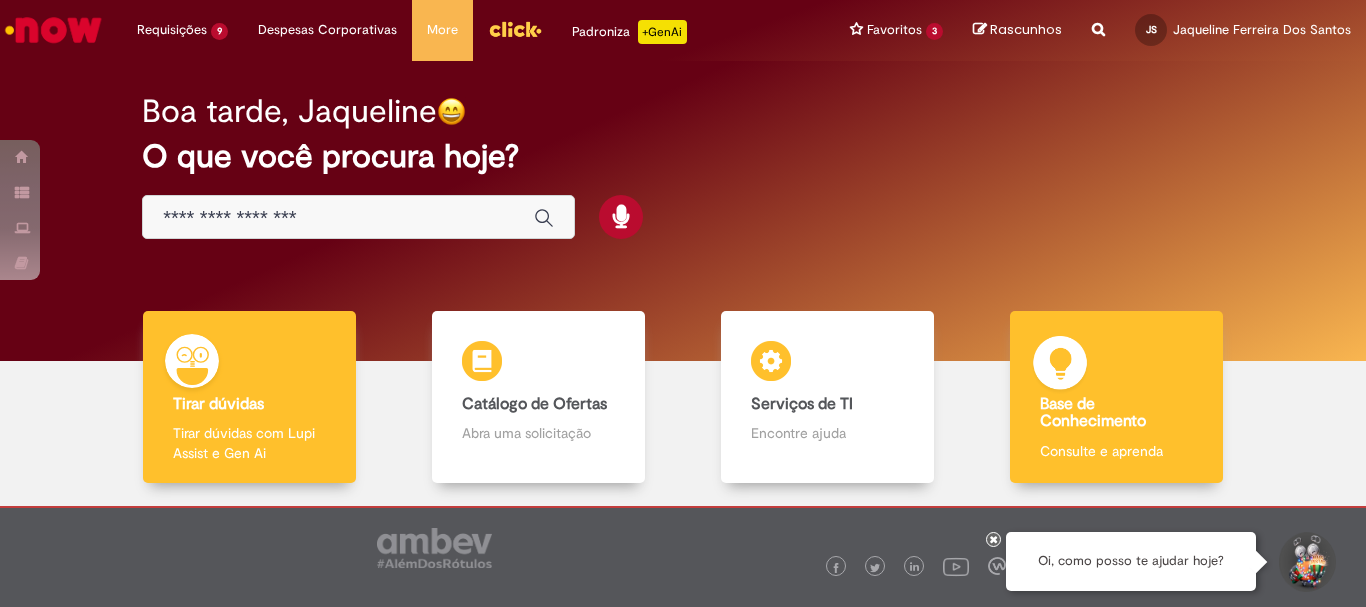 click on "Base de Conhecimento
Base de Conhecimento
Consulte e aprenda" at bounding box center [1116, 397] 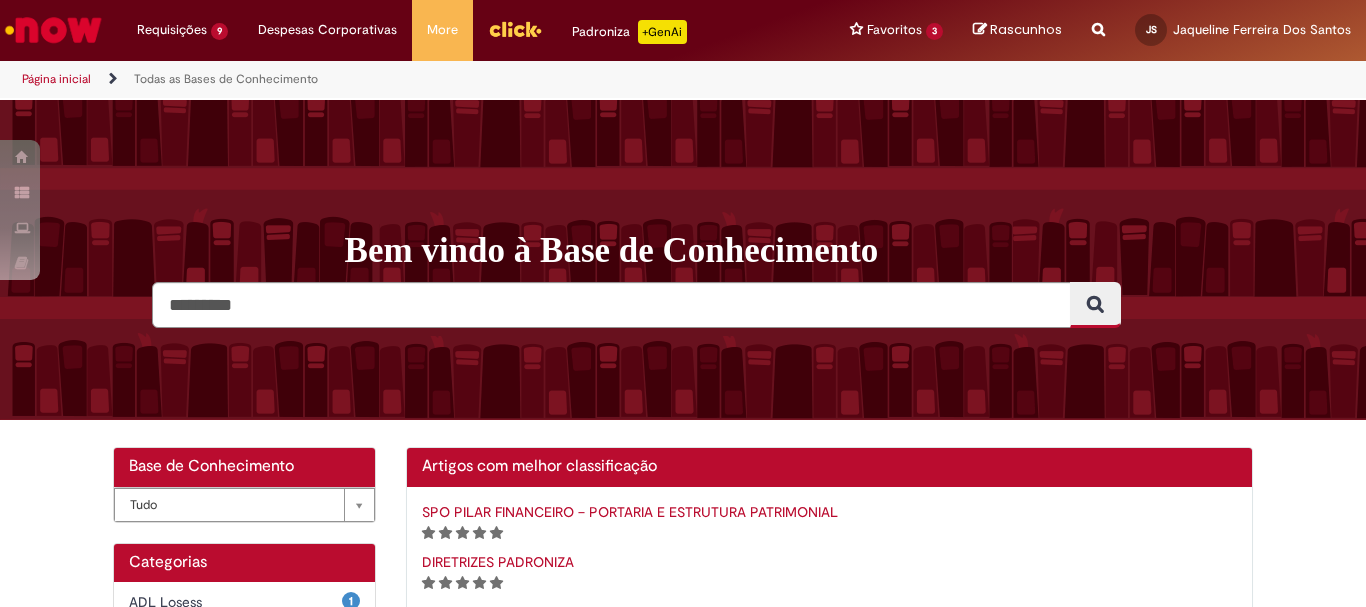 scroll, scrollTop: 400, scrollLeft: 0, axis: vertical 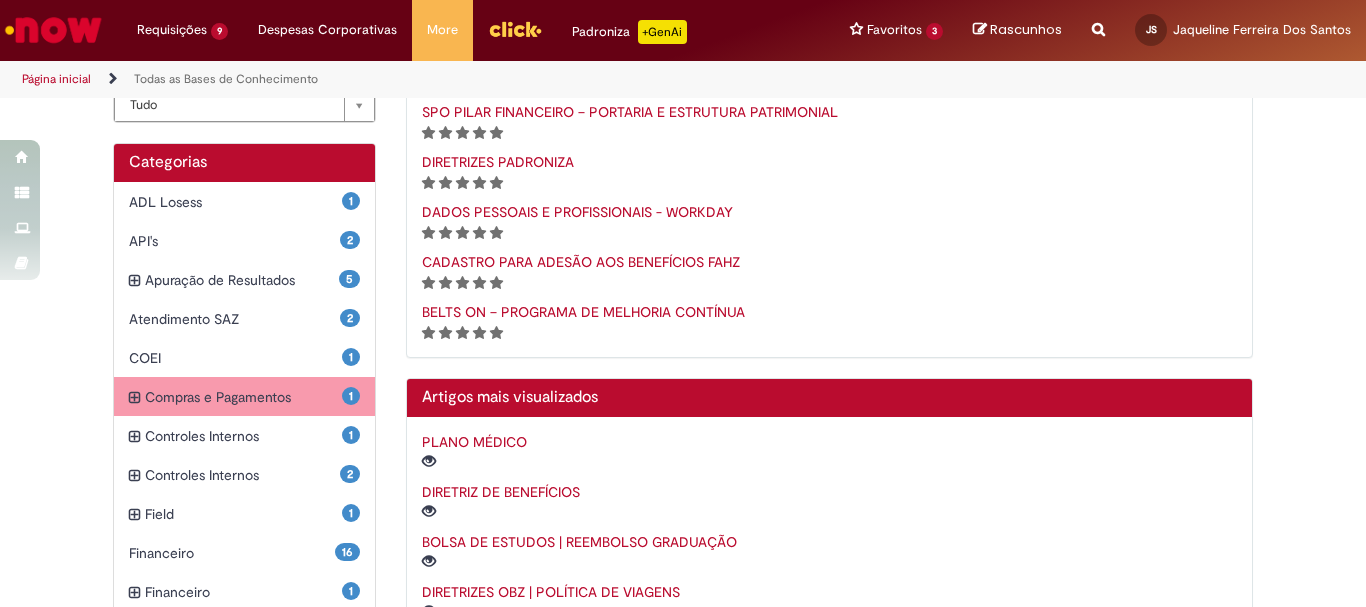 click on "Compras e Pagamentos
Itens" at bounding box center [243, 397] 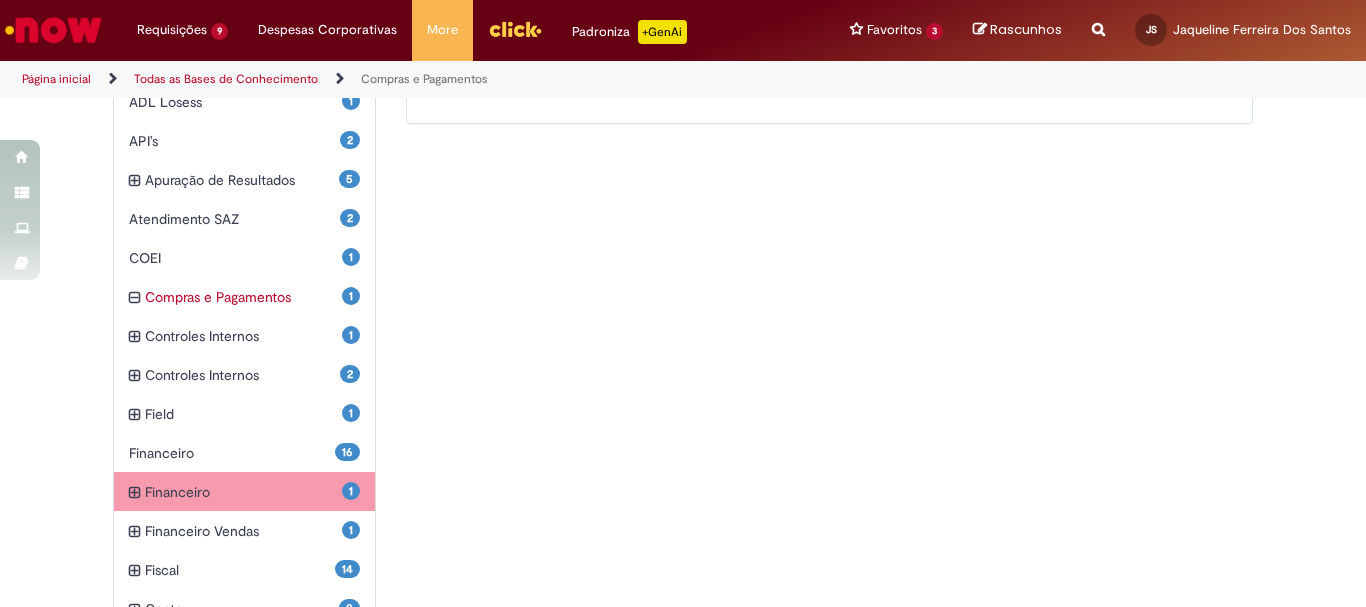 scroll, scrollTop: 600, scrollLeft: 0, axis: vertical 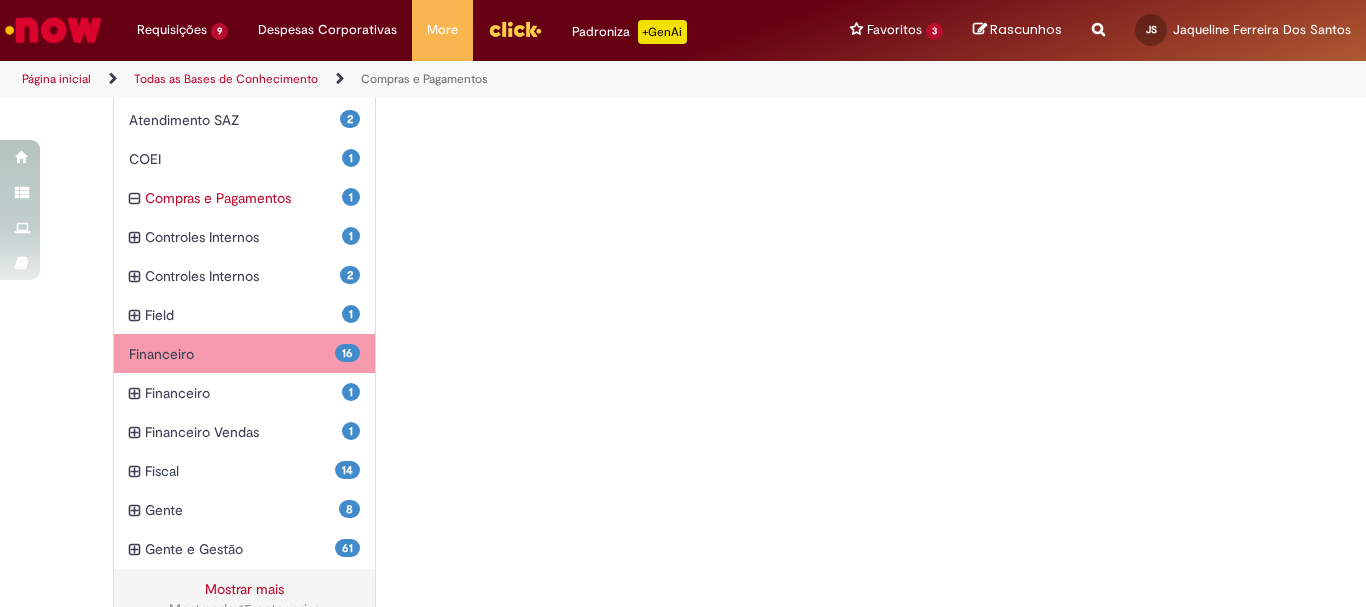 click on "Financeiro
Itens" at bounding box center [232, 354] 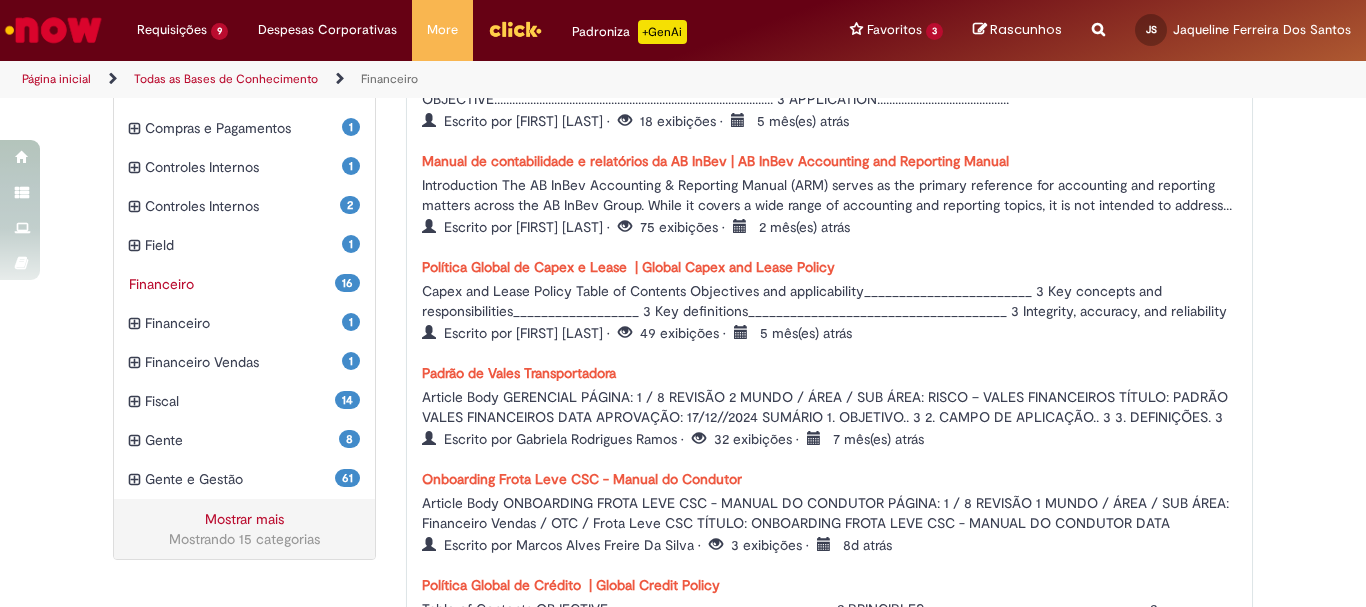 scroll, scrollTop: 569, scrollLeft: 0, axis: vertical 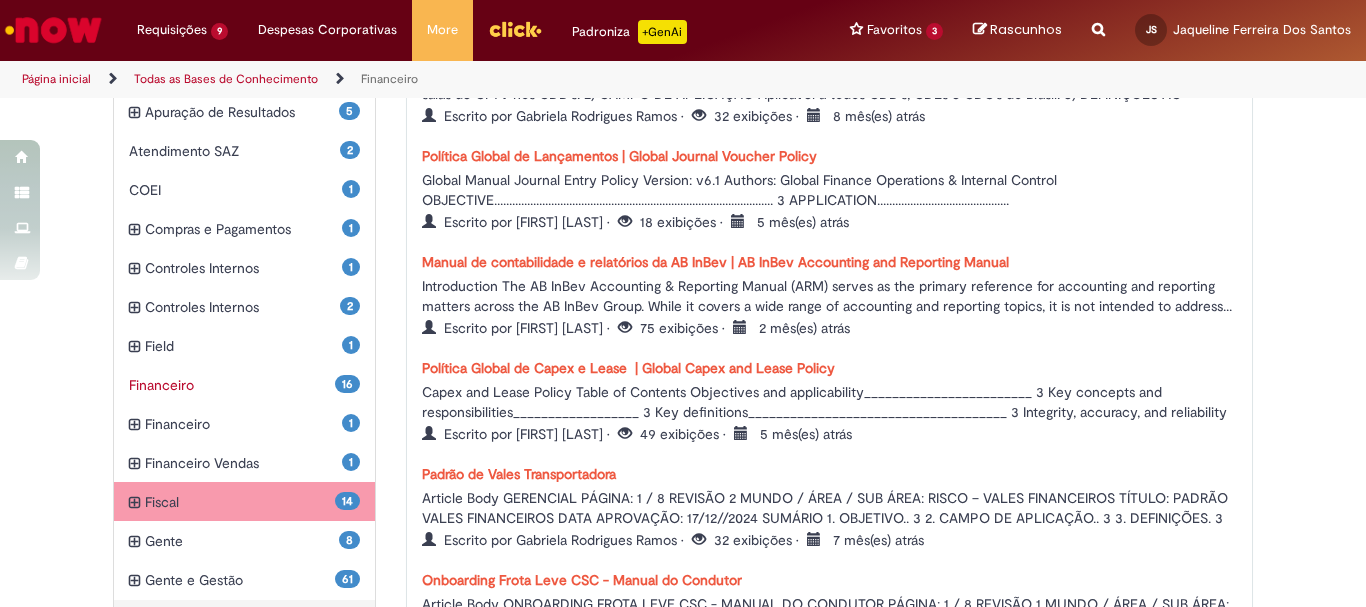 click on "Fiscal
Itens" at bounding box center (240, 502) 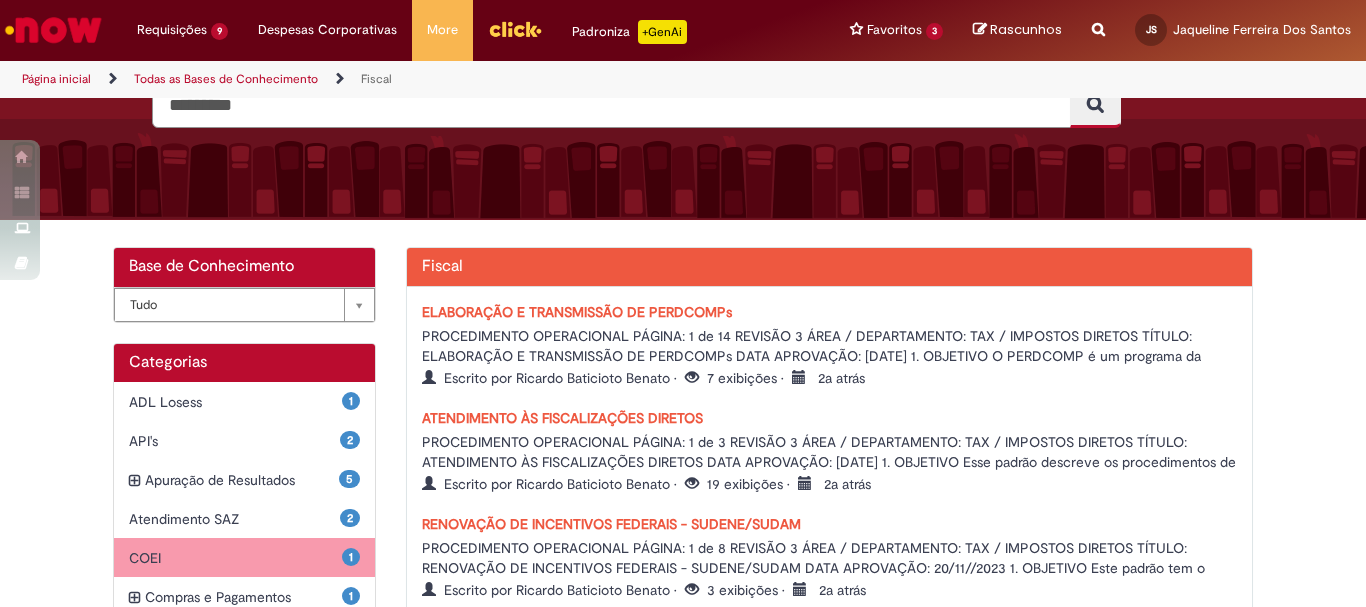scroll, scrollTop: 600, scrollLeft: 0, axis: vertical 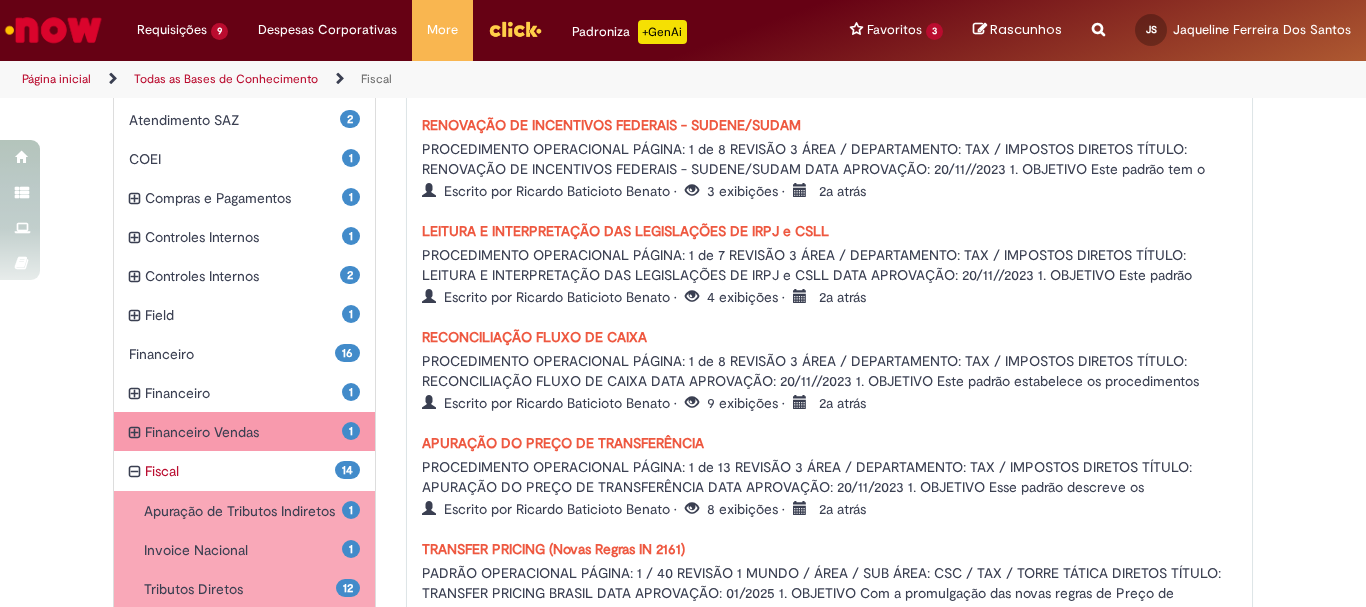 click on "Financeiro Vendas
Itens" at bounding box center [243, 432] 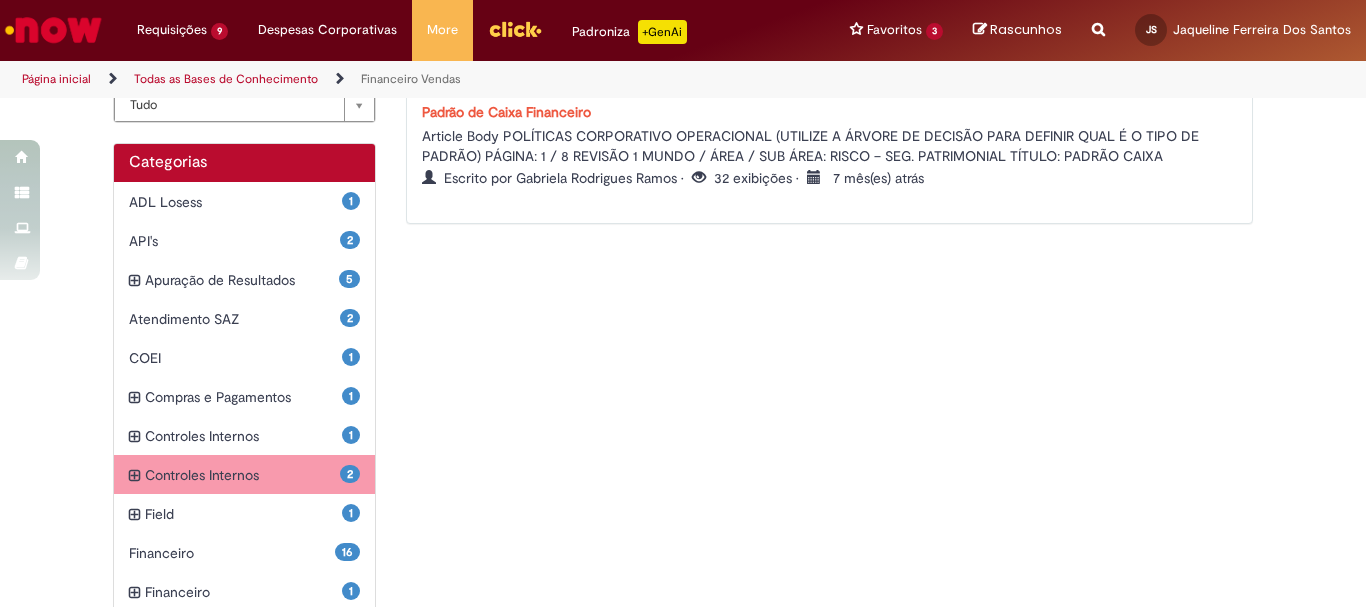 scroll, scrollTop: 500, scrollLeft: 0, axis: vertical 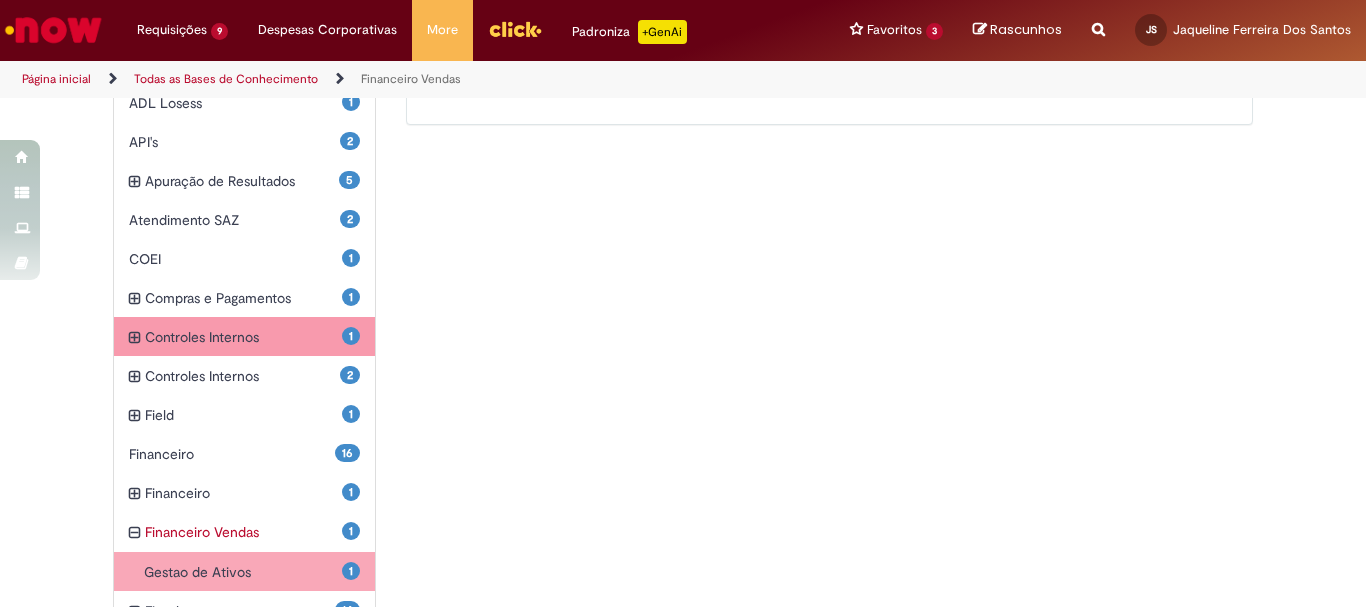 click on "Controles Internos
Itens" at bounding box center (243, 337) 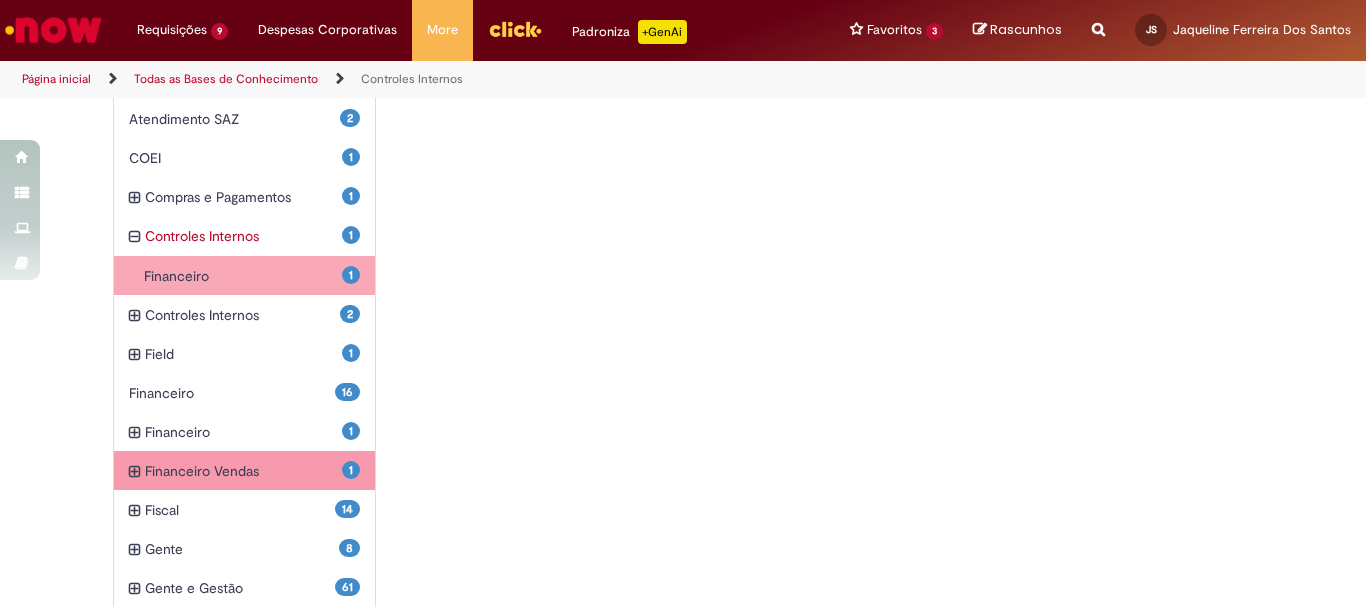 scroll, scrollTop: 683, scrollLeft: 0, axis: vertical 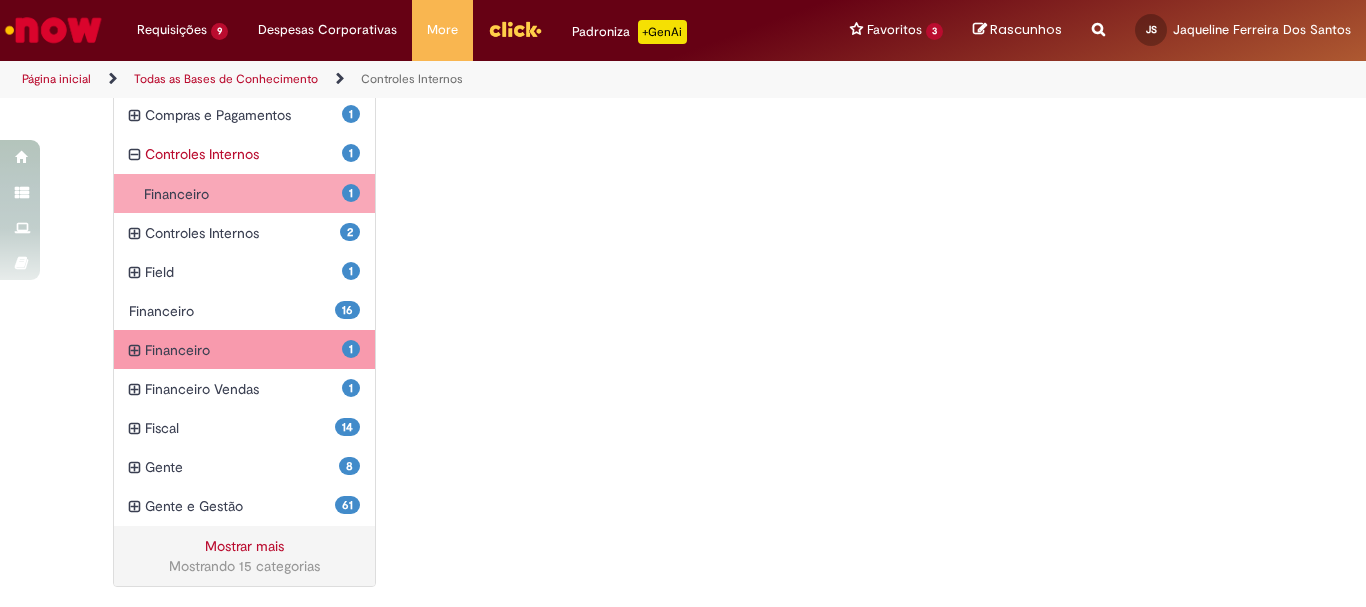 click on "1
Financeiro
Itens" at bounding box center [244, 350] 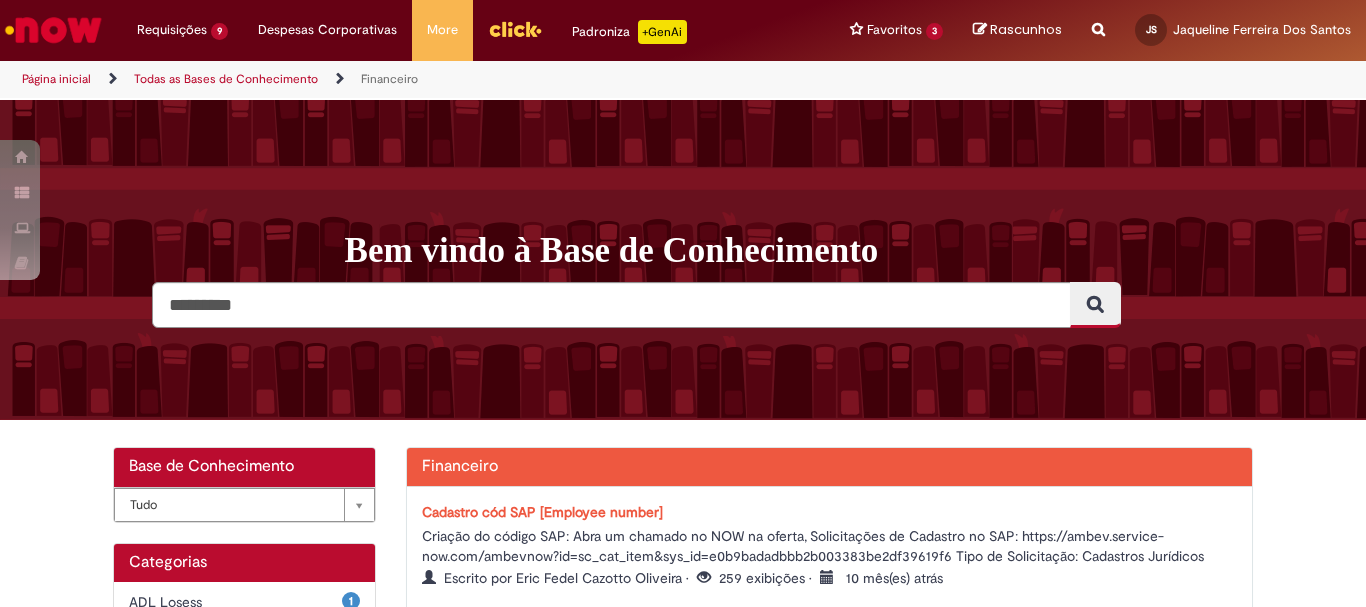 scroll, scrollTop: 200, scrollLeft: 0, axis: vertical 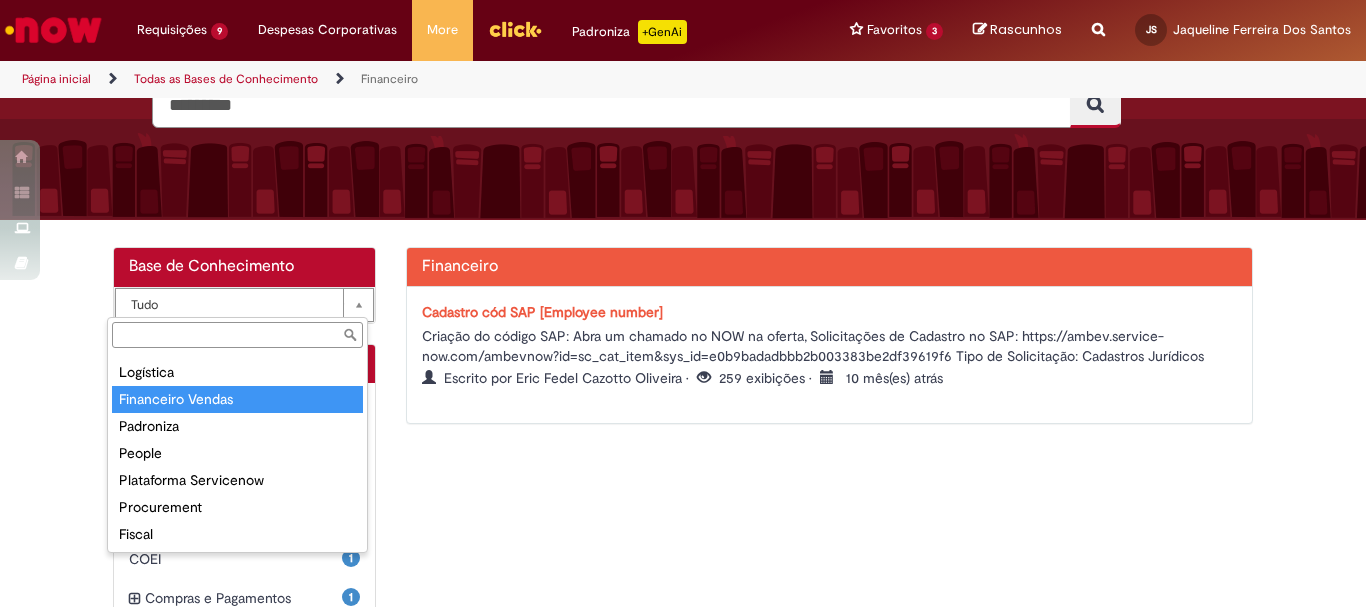 select on "**********" 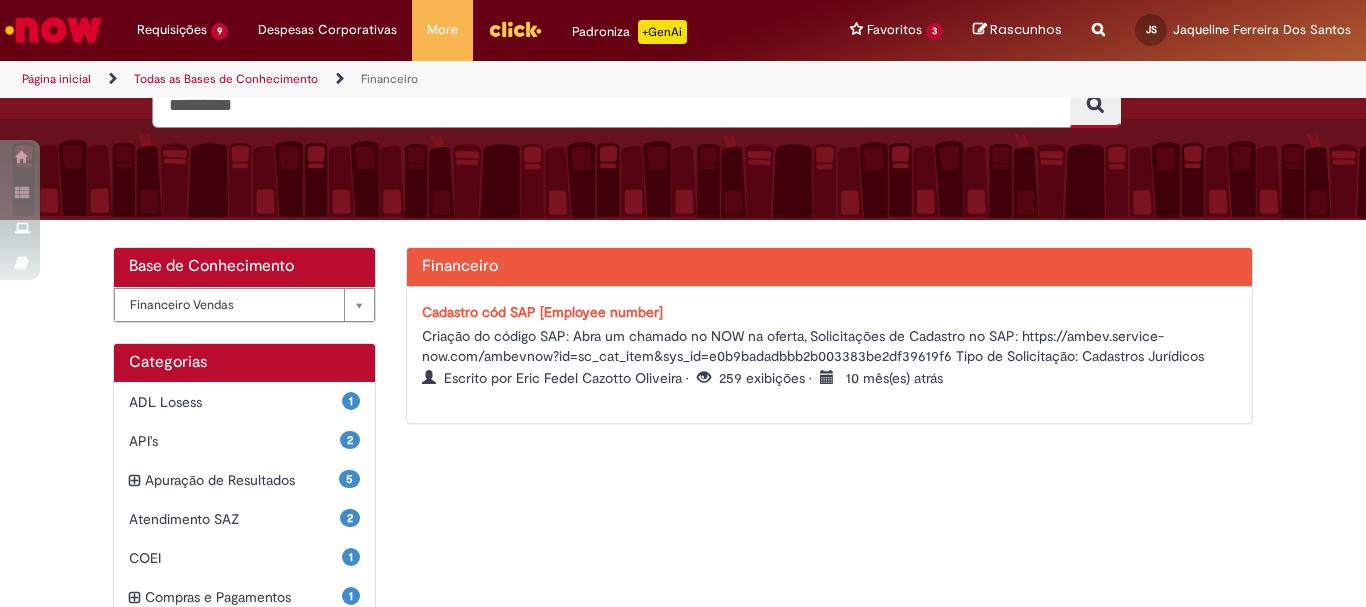 scroll, scrollTop: 0, scrollLeft: 0, axis: both 